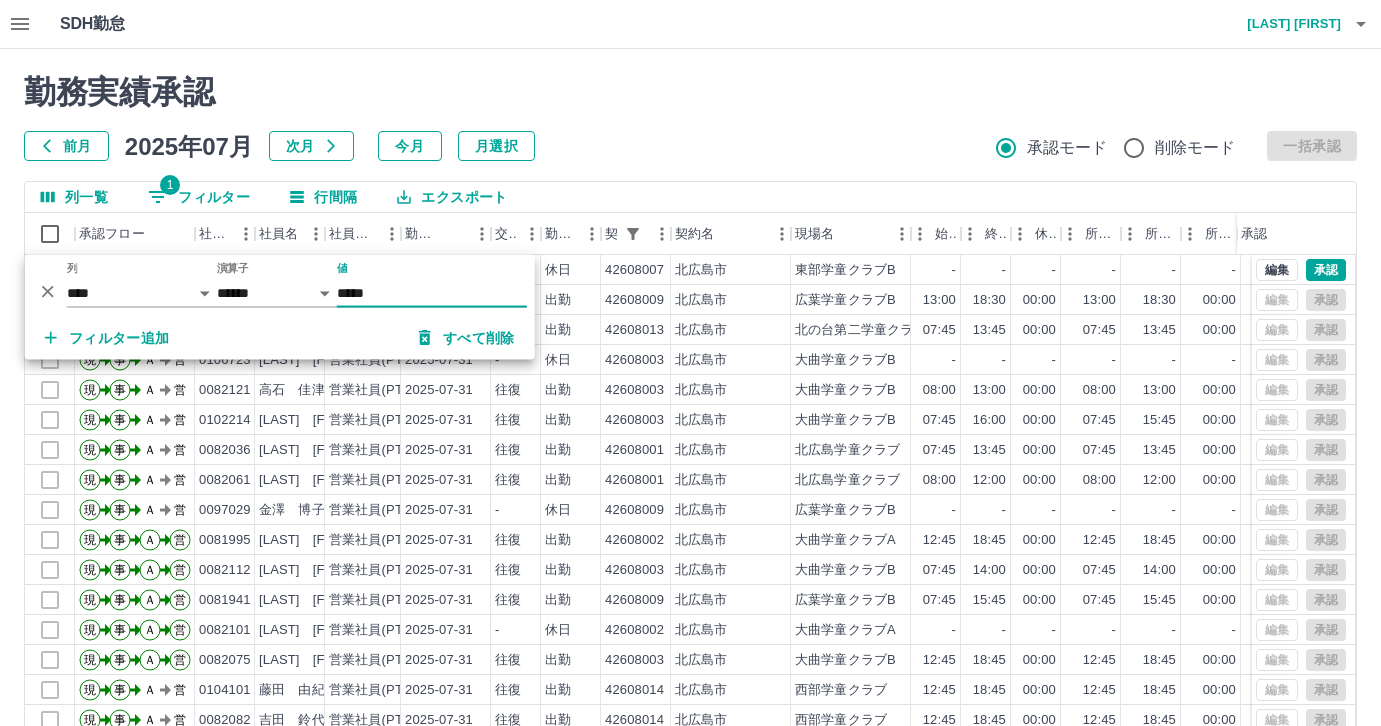 select on "**********" 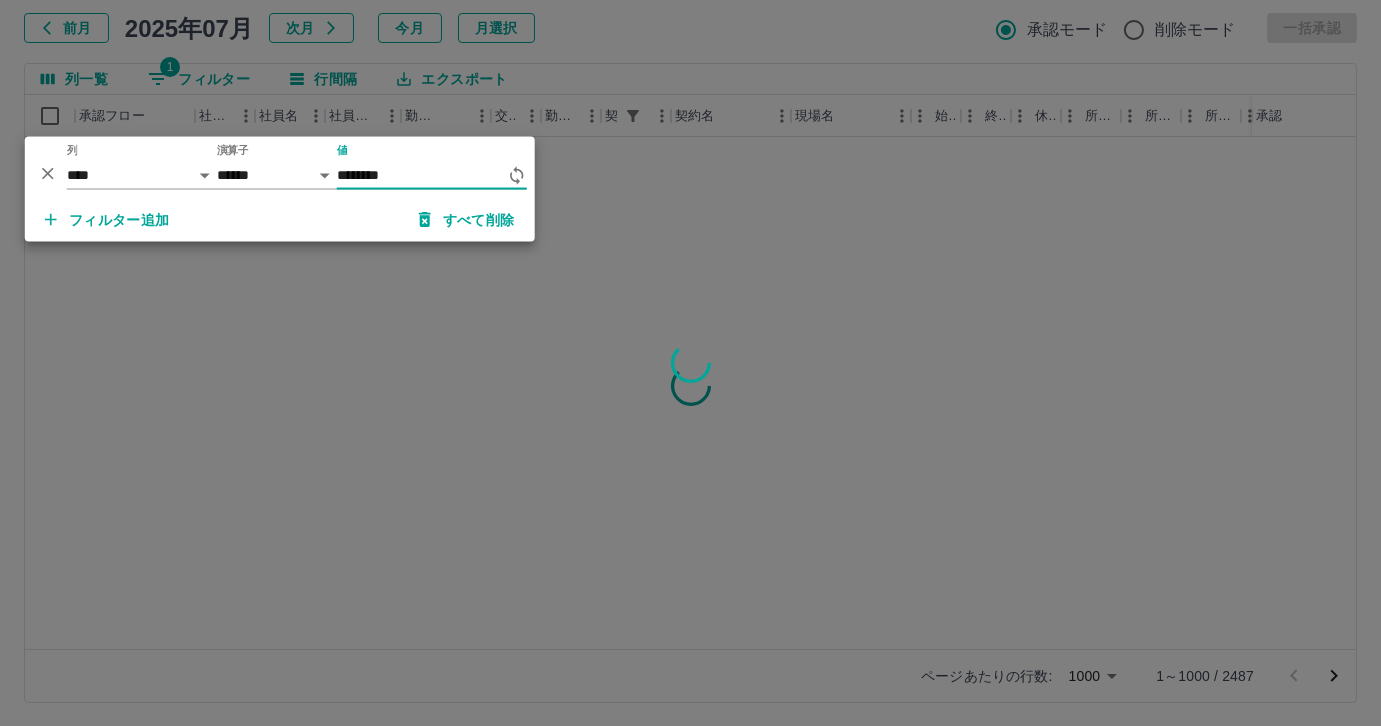 click on "********" at bounding box center (422, 175) 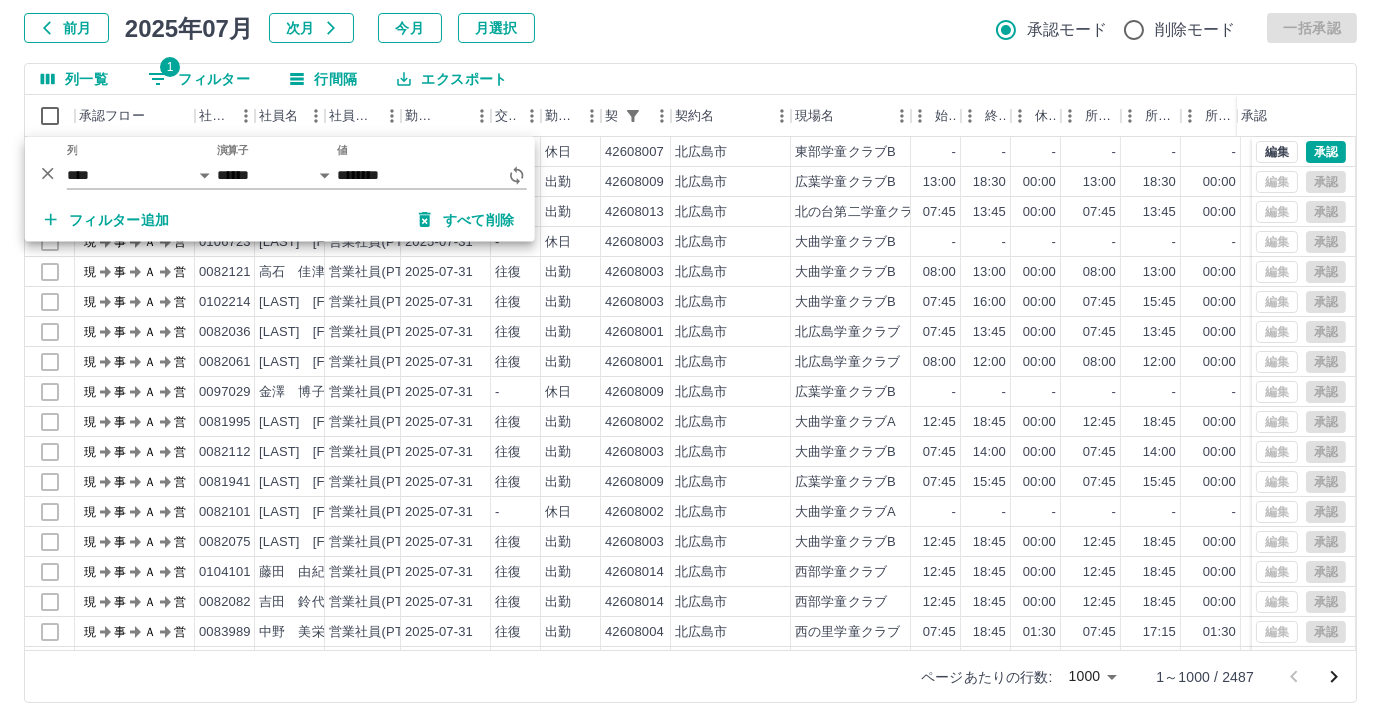 click at bounding box center [690, 363] 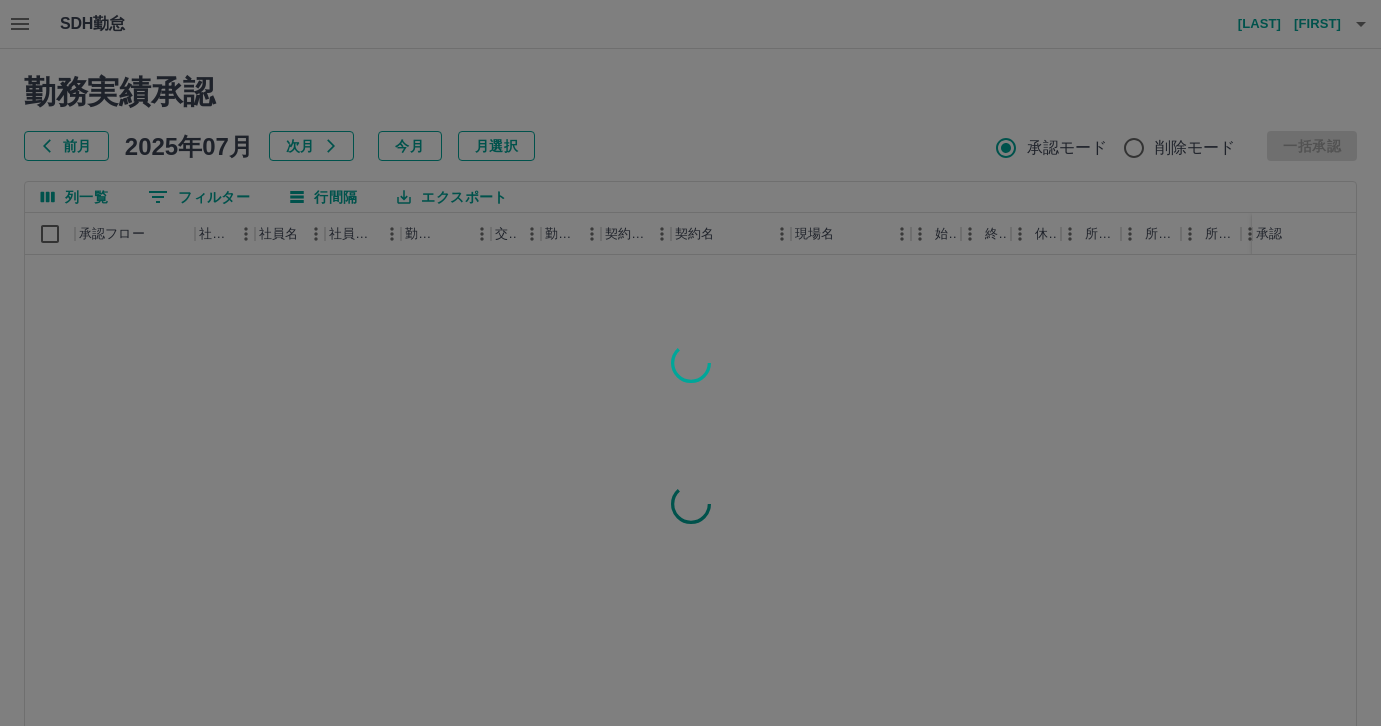 scroll, scrollTop: 118, scrollLeft: 0, axis: vertical 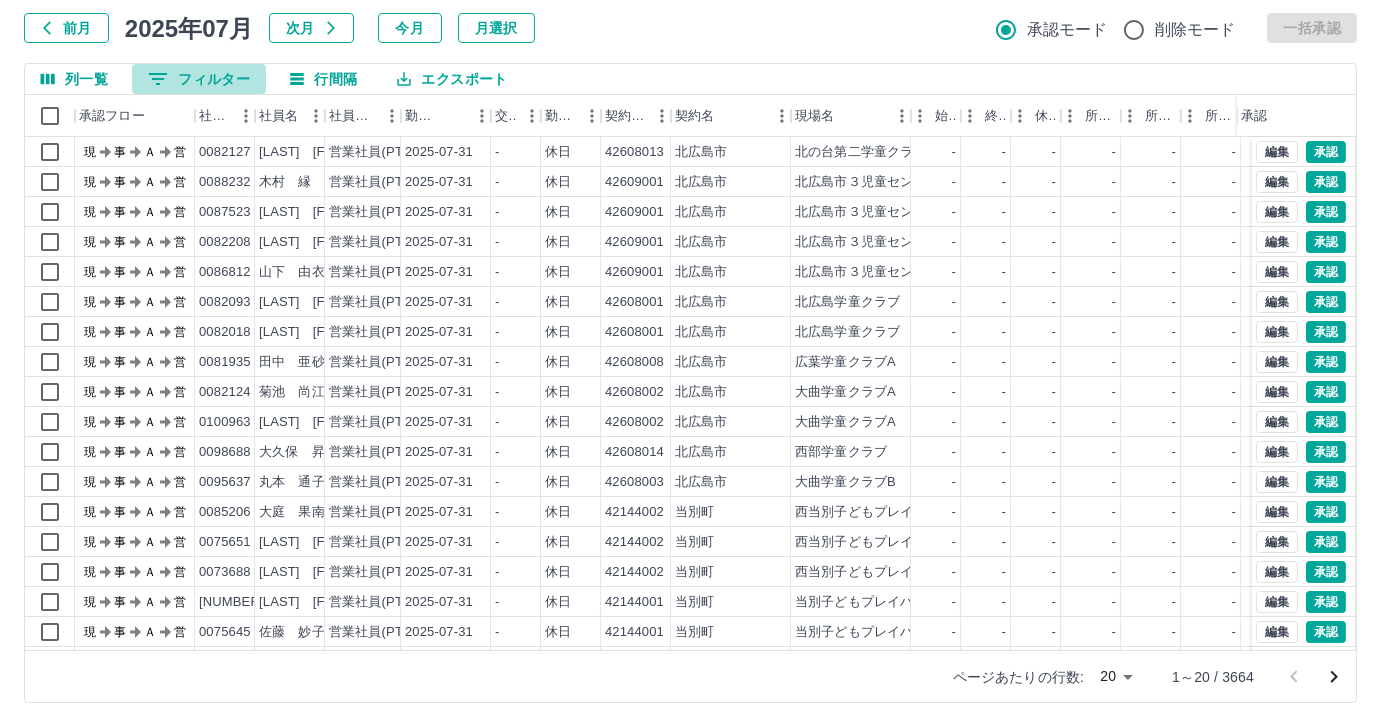 click on "0 フィルター" at bounding box center [199, 79] 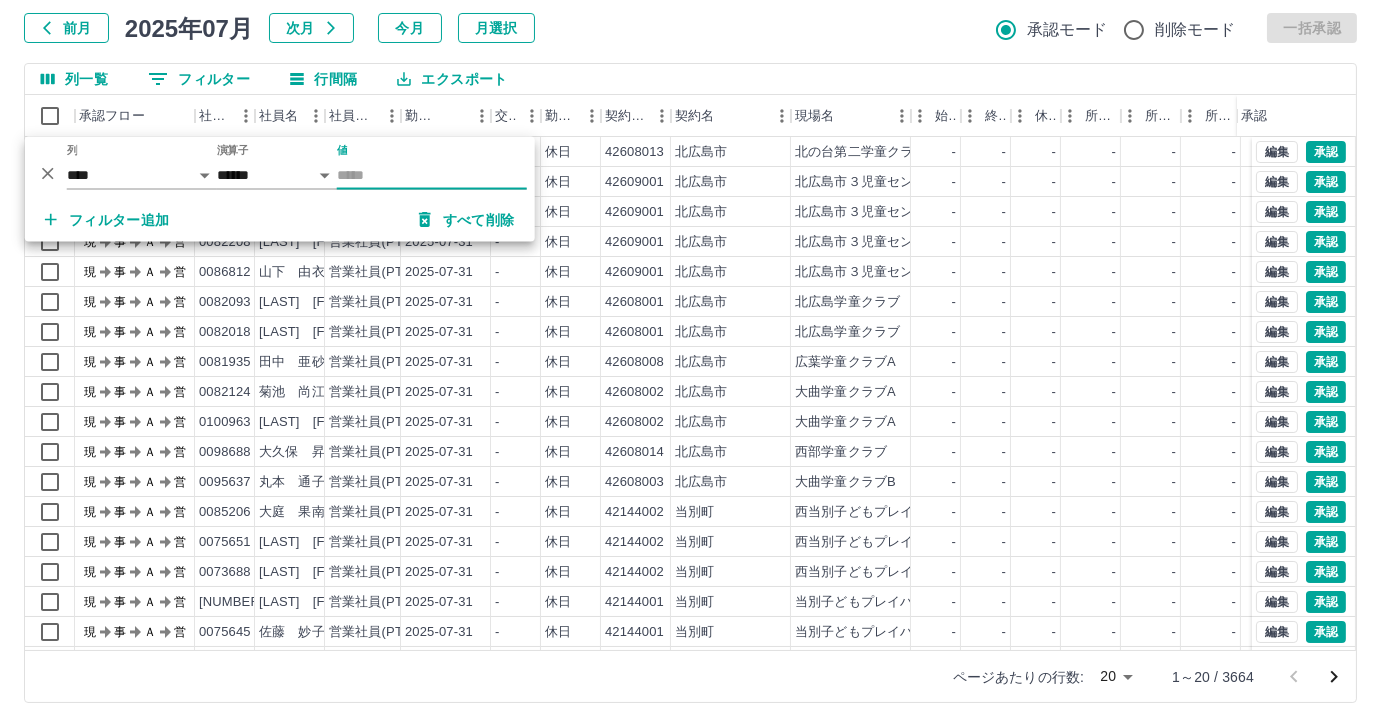 click on "前月 2025年07月 次月 今月 月選択 承認モード 削除モード 一括承認" at bounding box center (690, 28) 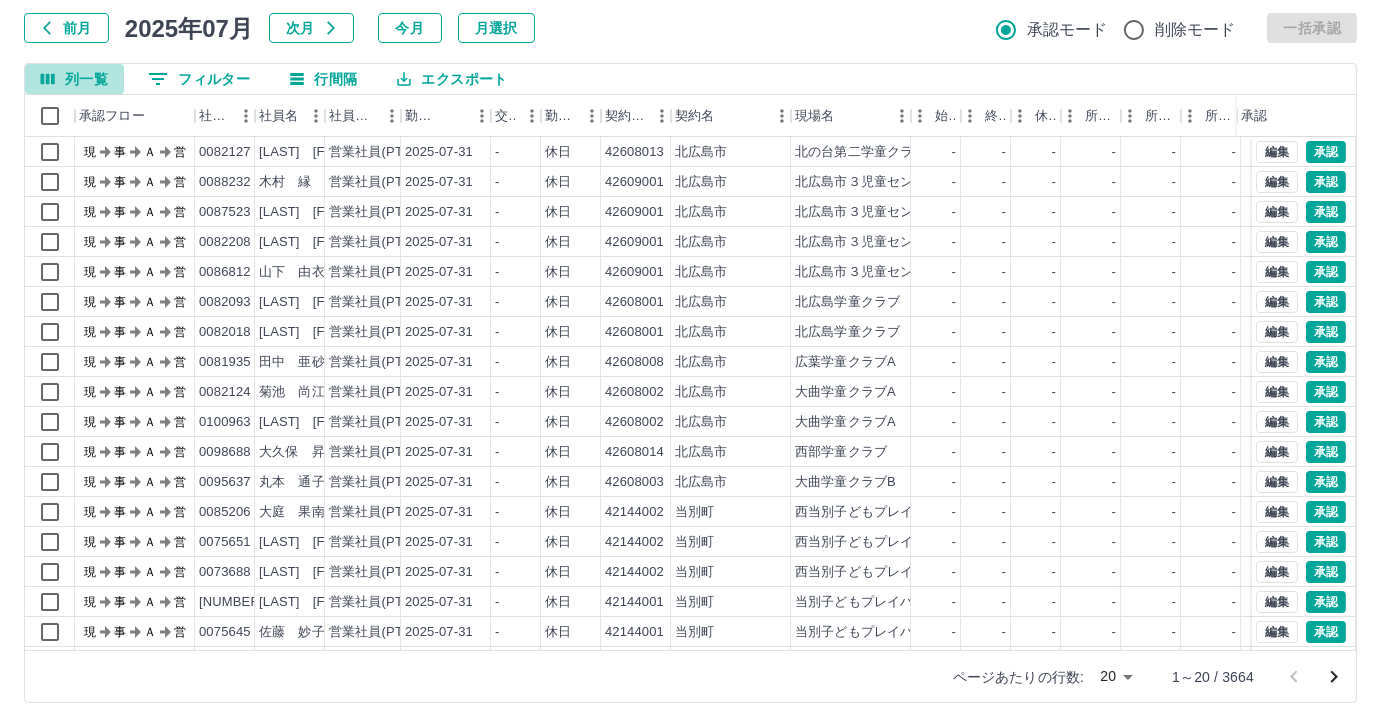 click on "列一覧" at bounding box center (74, 79) 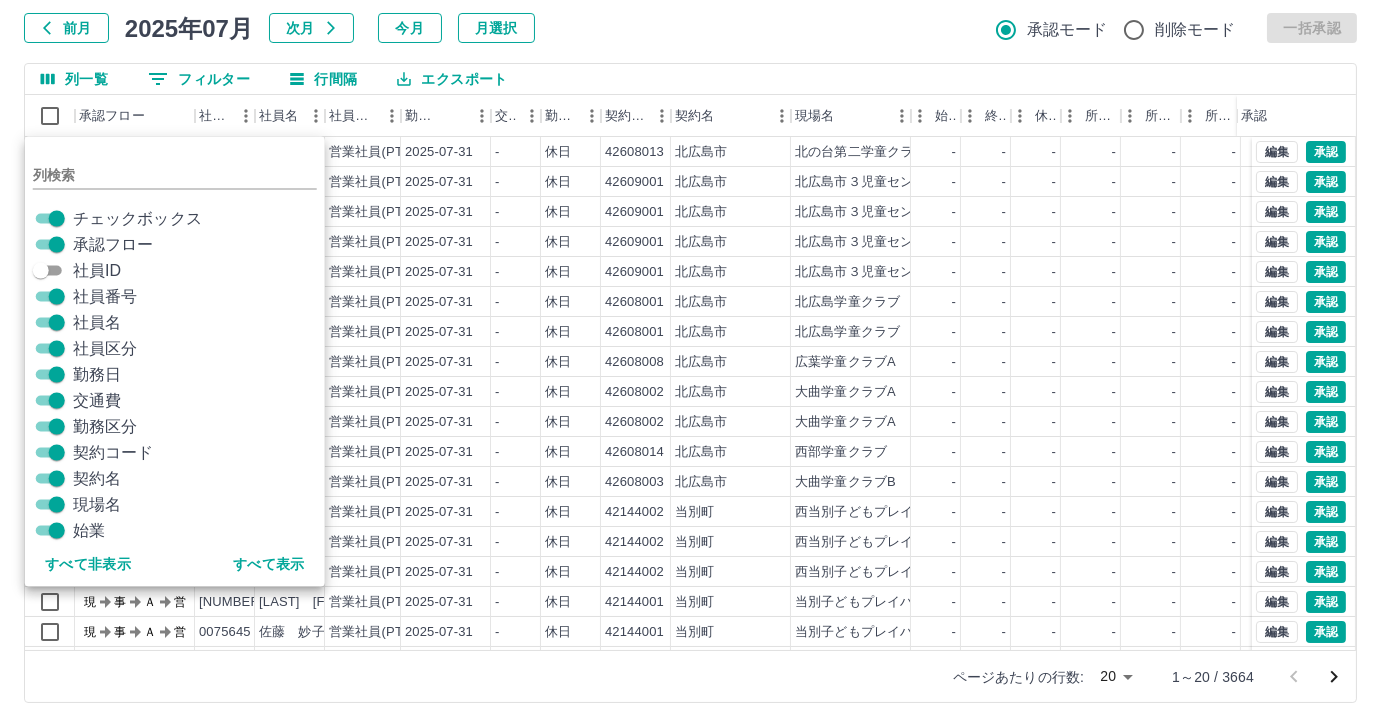 click on "社員区分" at bounding box center (105, 349) 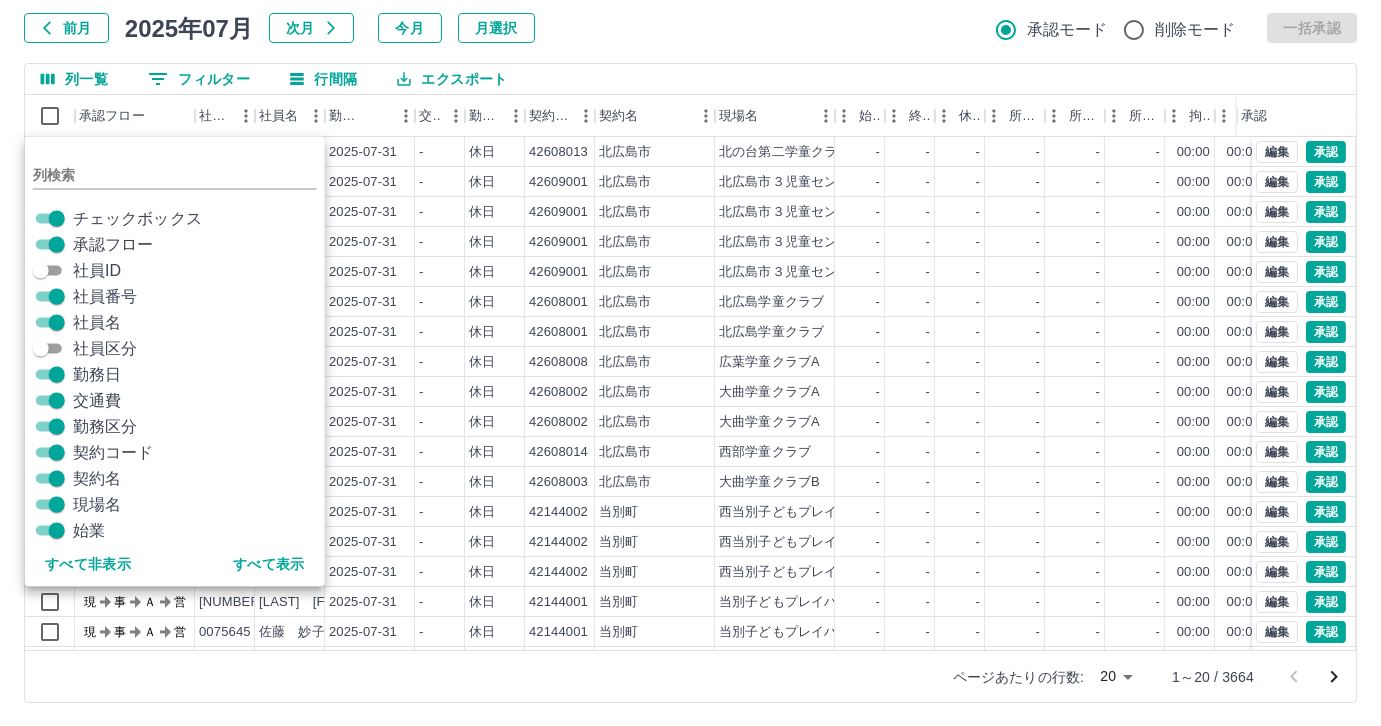 click on "契約名" at bounding box center [97, 479] 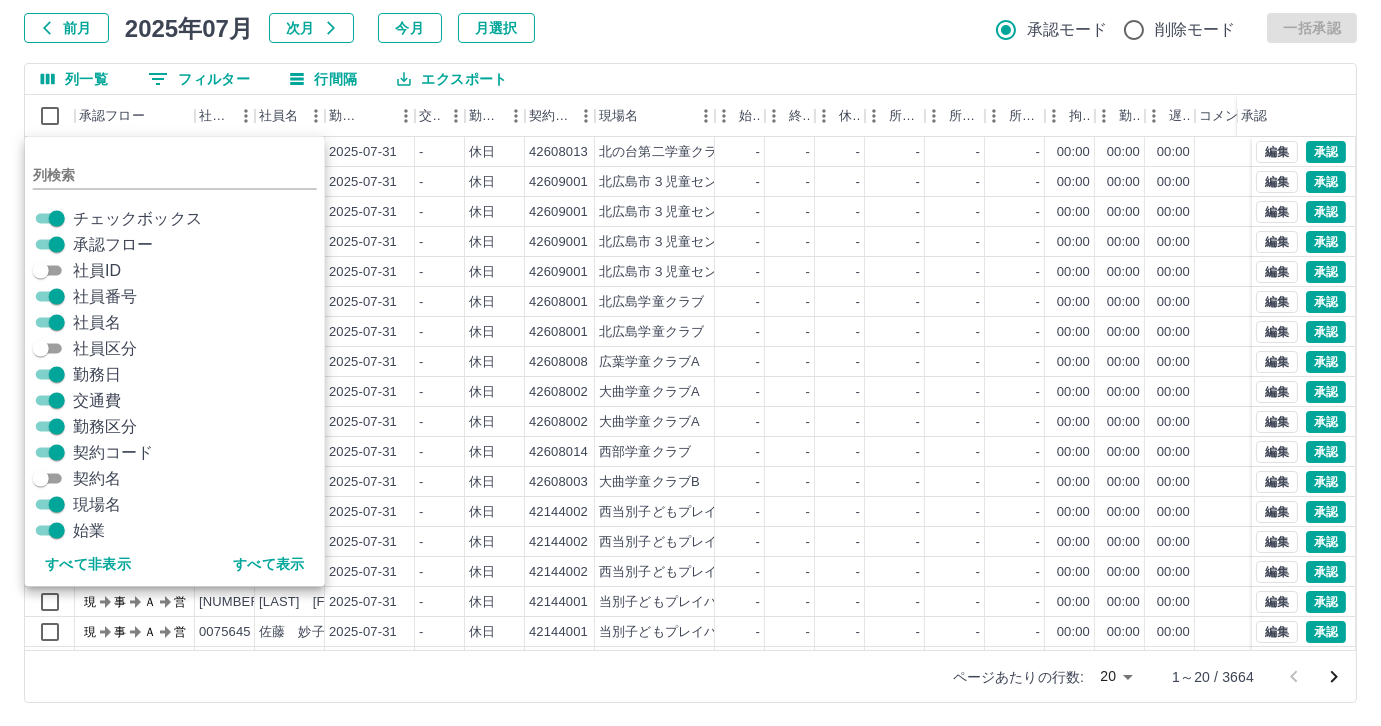 click on "契約コード" at bounding box center (113, 453) 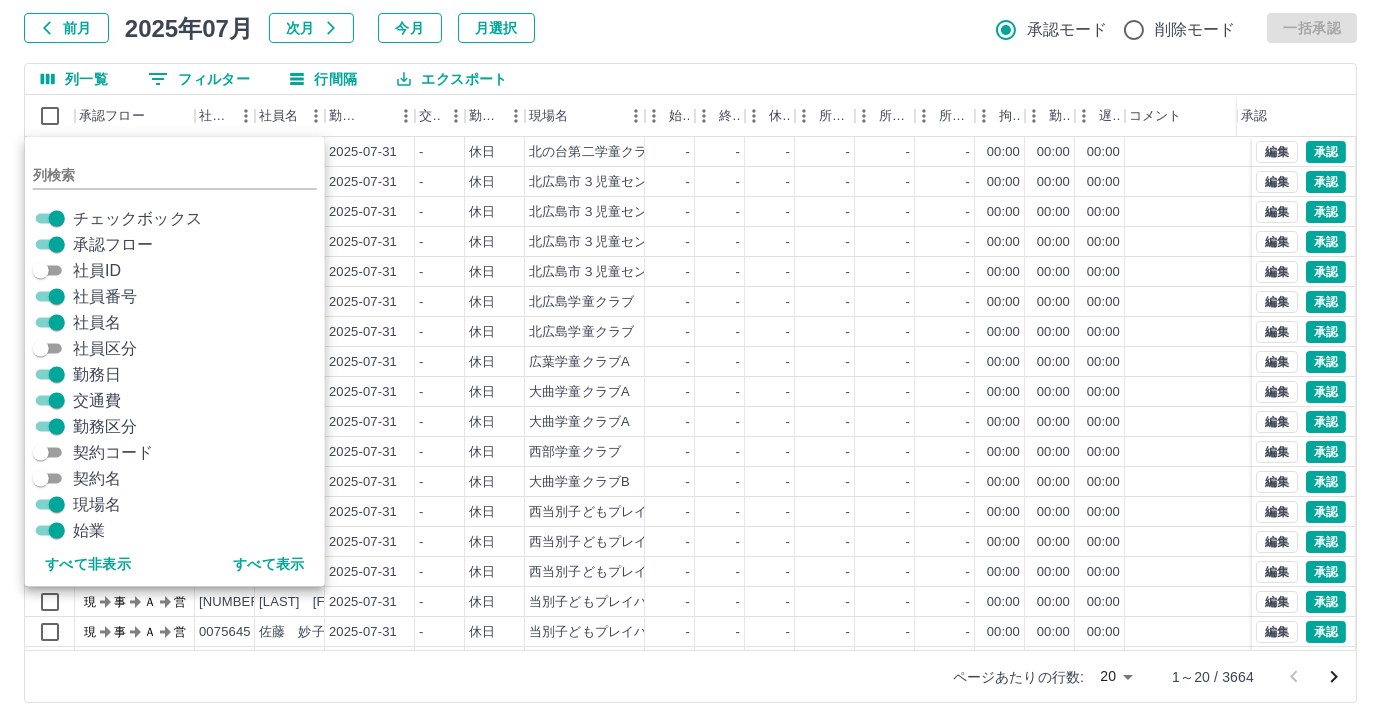 click on "前月 2025年07月 次月 今月 月選択 承認モード 削除モード 一括承認" at bounding box center (690, 28) 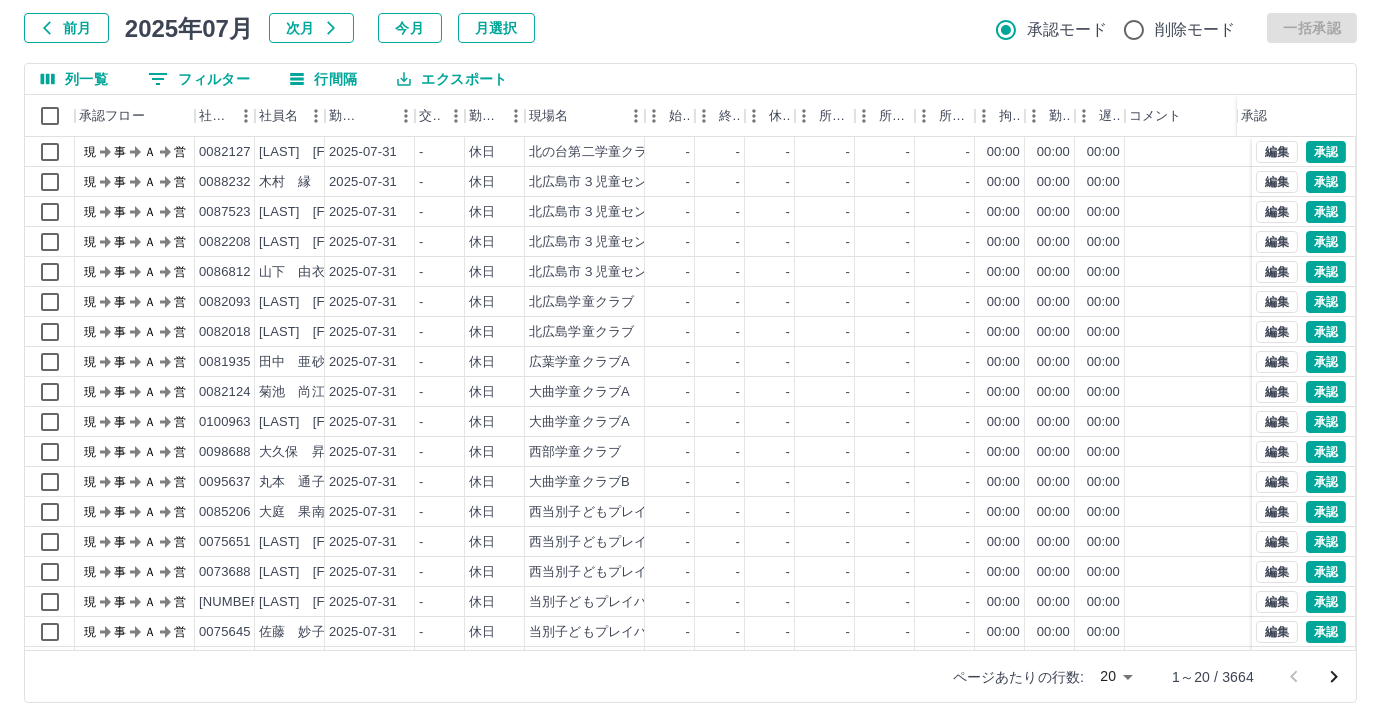 click on "0 フィルター" at bounding box center [199, 79] 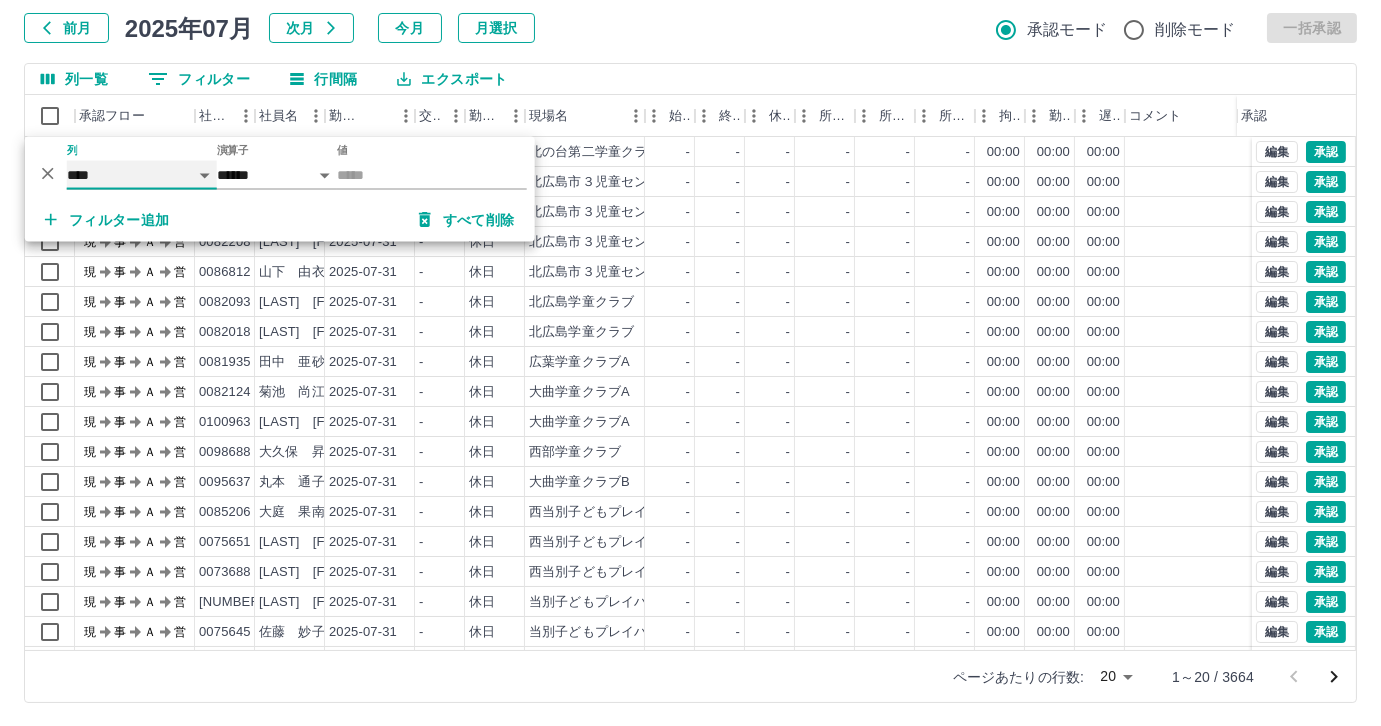 click on "**** *** **** *** *** **** ***** *** *** ** ** ** **** **** **** ** ** *** **** *****" at bounding box center [142, 175] 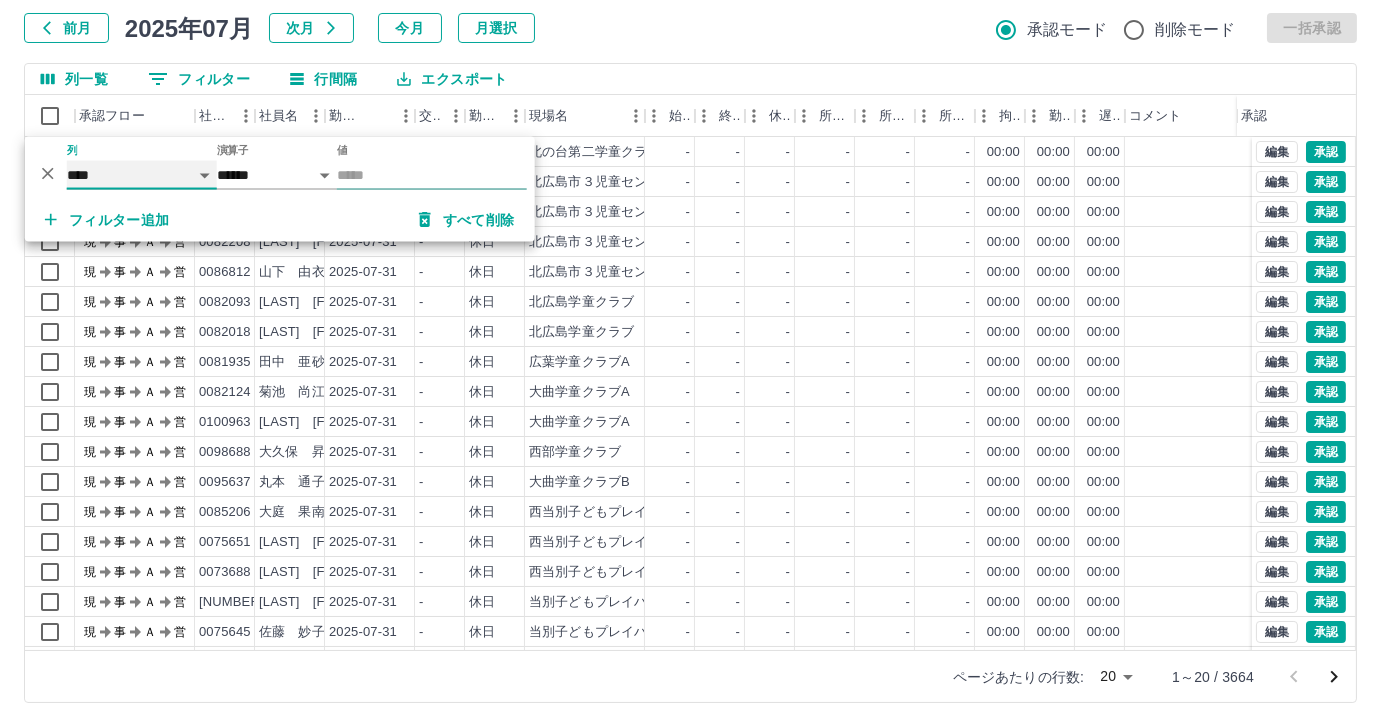 select on "**********" 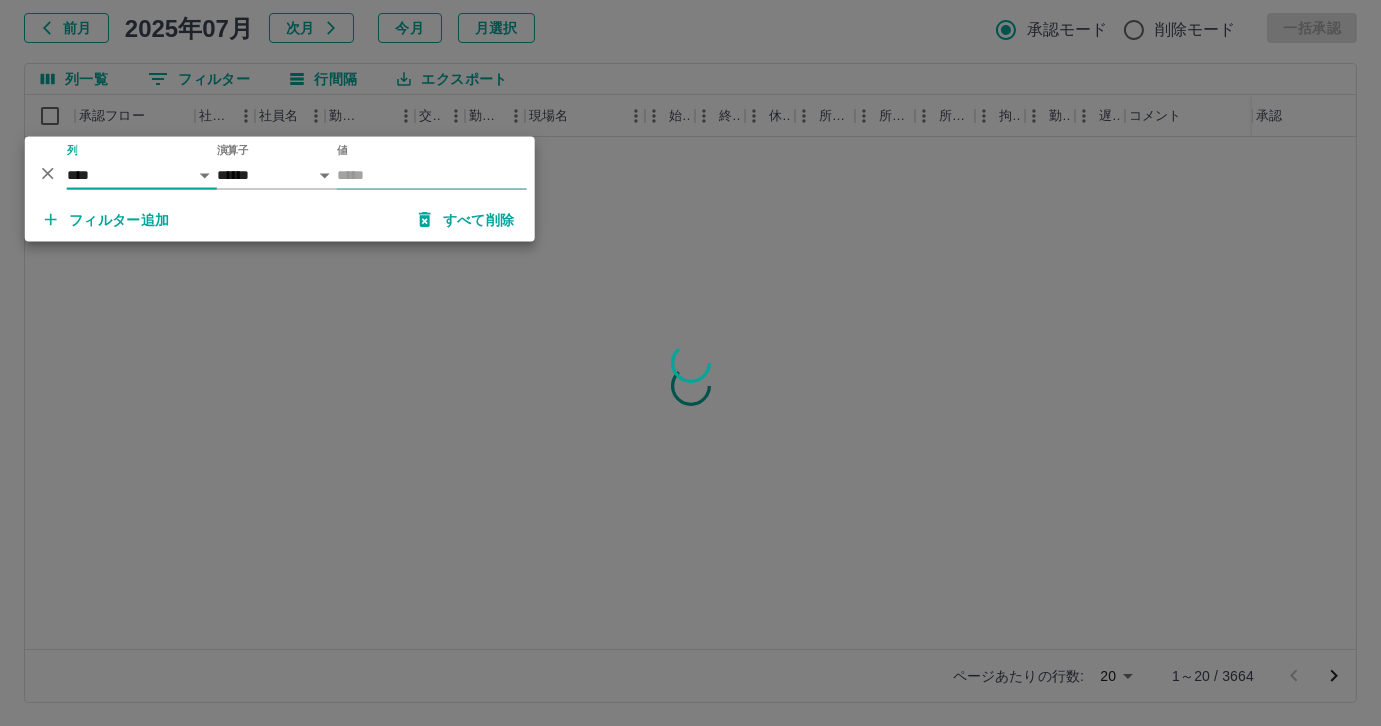 click on "値" at bounding box center [432, 175] 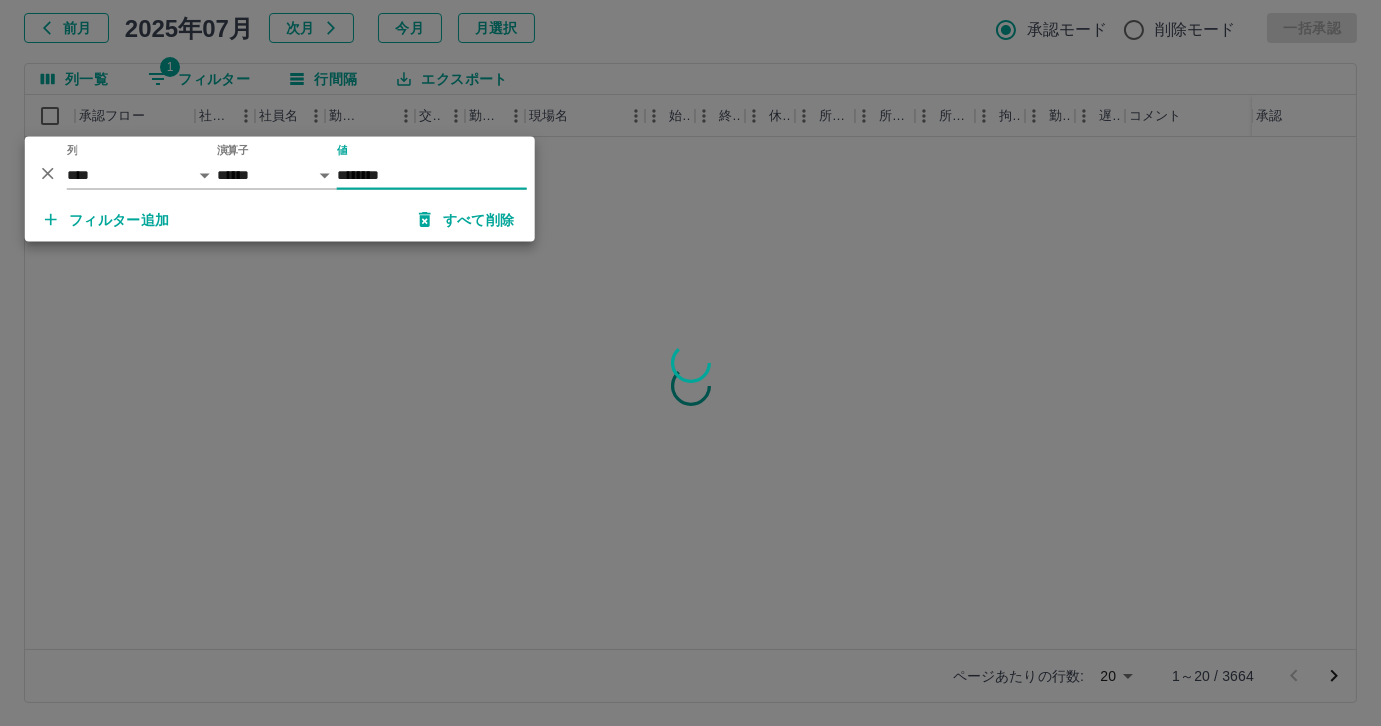 type on "********" 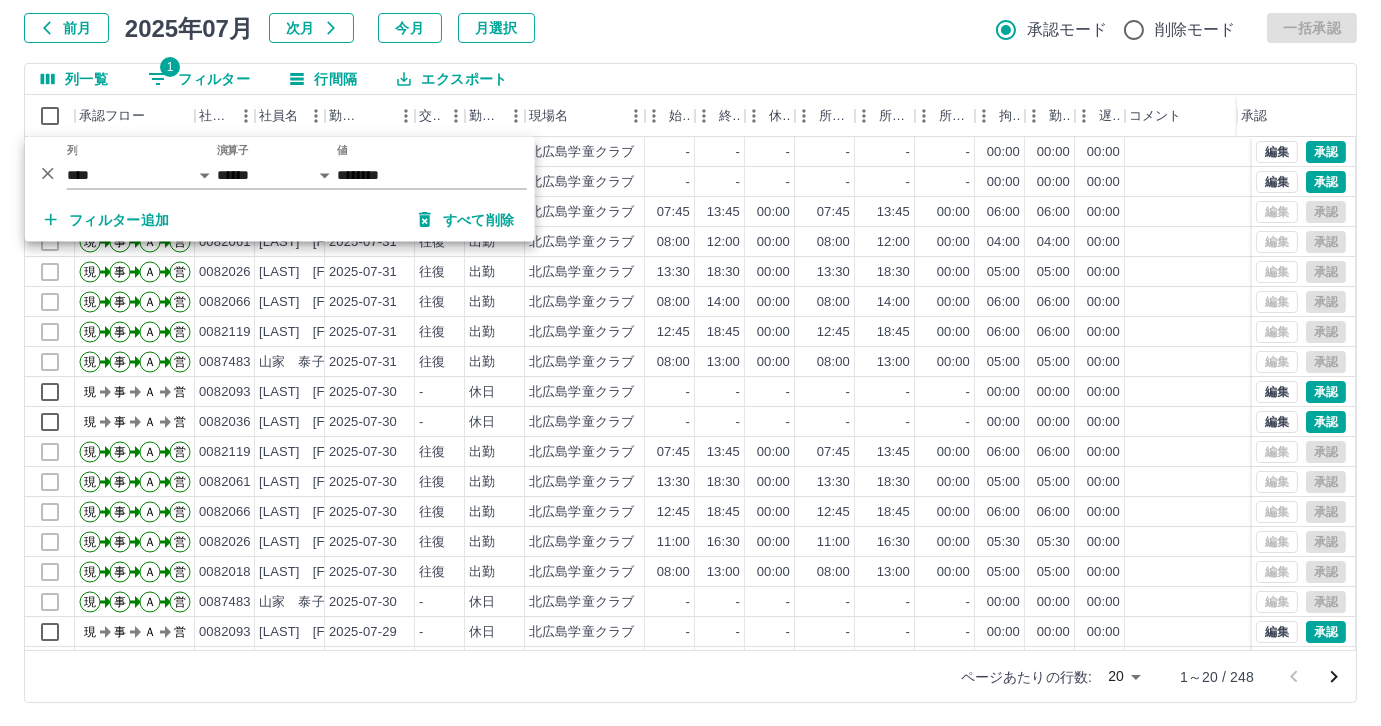 click on "勤務実績承認 前月 2025年07月 次月 今月 月選択 承認モード 削除モード 一括承認 列一覧 1 フィルター 行間隔 エクスポート 承認フロー 社員番号 社員名 勤務日 交通費 勤務区分 現場名 始業 終業 休憩 所定開始 所定終業 所定休憩 拘束 勤務 遅刻等 コメント ステータス 承認 現 事 Ａ 営 [NUMBER] [LAST]　[FIRST] 2025-07-31  -  休日 北広島学童クラブ - - - - - - 00:00 00:00 00:00 現場責任者承認待 現 事 Ａ 営 [NUMBER] [LAST]　[FIRST] 2025-07-31  -  休日 北広島学童クラブ - - - - - - 00:00 00:00 00:00 現場責任者承認待 現 事 Ａ 営 [NUMBER] [LAST]　[FIRST] 2025-07-31 往復 出勤 北広島学童クラブ 07:45 13:45 00:00 07:45 13:45 00:00 06:00 06:00 00:00 全承認済 現 事 Ａ 営 [NUMBER] [LAST]　[FIRST] 2025-07-31 往復 出勤 北広島学童クラブ 08:00 12:00 00:00 08:00 12:00 00:00 04:00 04:00 00:00 全承認済 現 事 Ａ 営 [NUMBER] [LAST]　[FIRST]" at bounding box center [690, 329] 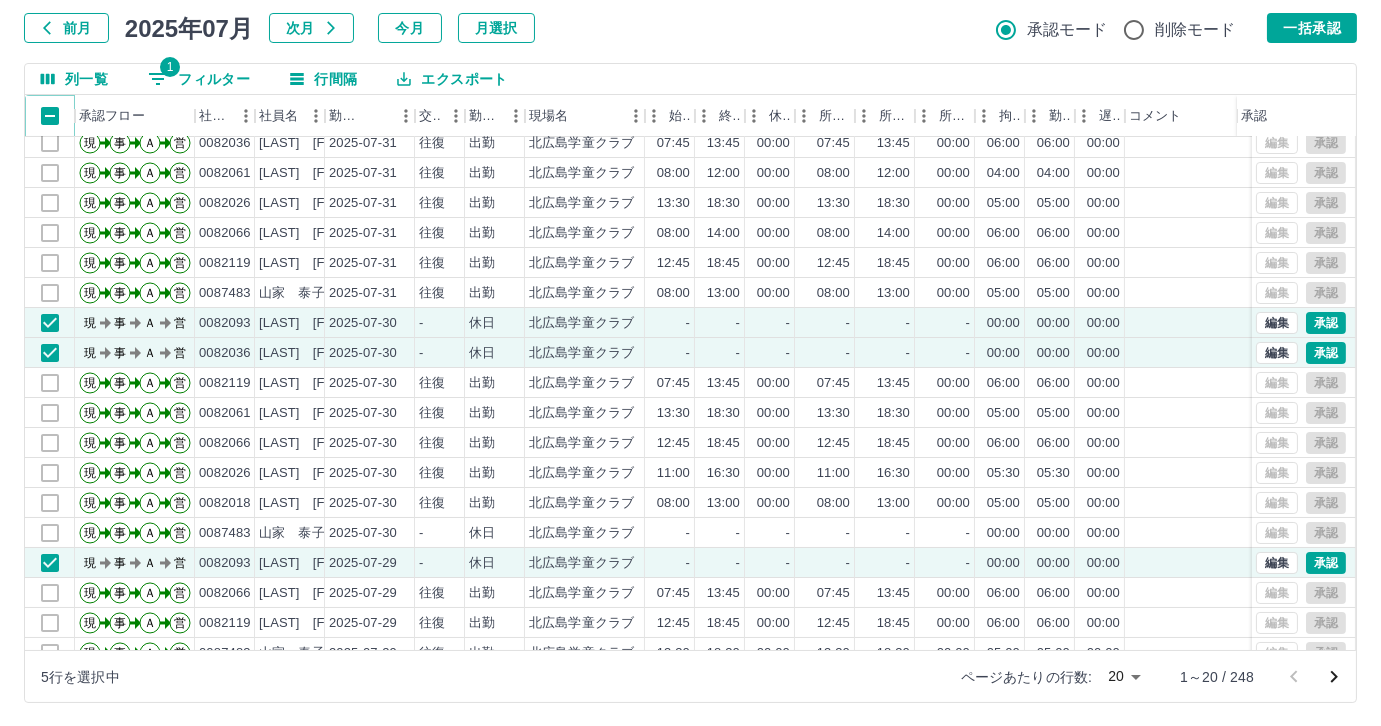 scroll, scrollTop: 101, scrollLeft: 0, axis: vertical 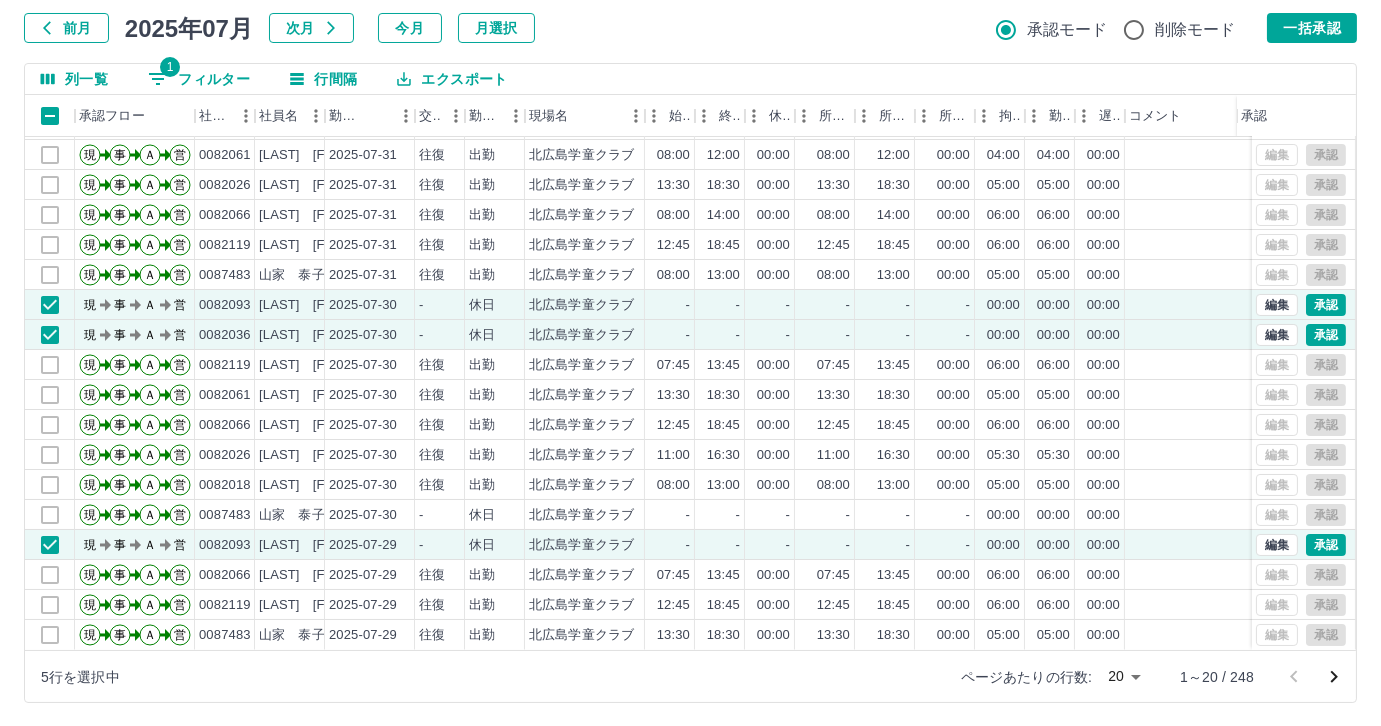 click on "前月 2025年07月 次月 今月 月選択 承認モード 削除モード 一括承認" at bounding box center [690, 28] 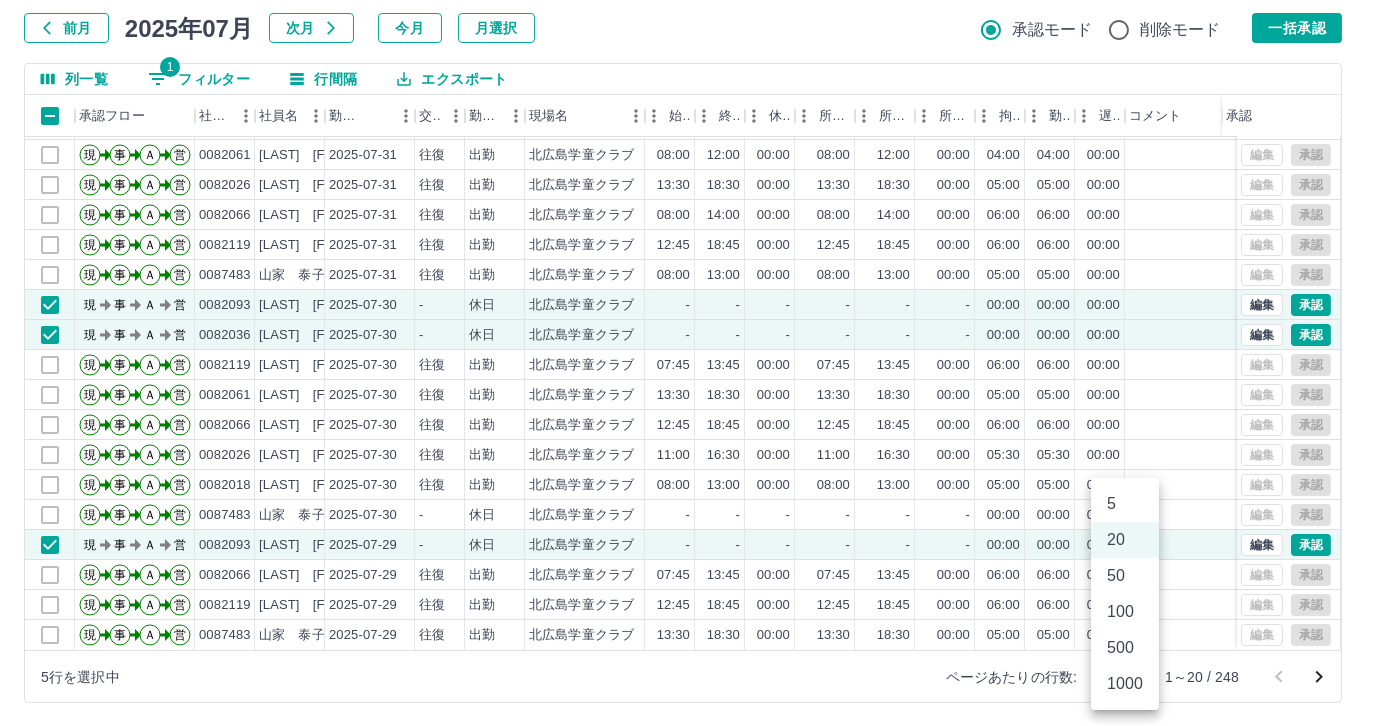 click on "SDH勤怠 [LAST]　[FIRST] 勤務実績承認 前月 2025年07月 次月 今月 月選択 承認モード 削除モード 一括承認 列一覧 1 フィルター 行間隔 エクスポート 承認フロー 社員番号 社員名 勤務日 交通費 勤務区分 現場名 始業 終業 休憩 所定開始 所定終業 所定休憩 拘束 勤務 遅刻等 コメント ステータス 承認 現 事 Ａ 営 [NUMBER] [LAST]　[FIRST] 2025-07-31  -  休日 北広島学童クラブ - - - - - - 00:00 00:00 00:00 現場責任者承認待 現 事 Ａ 営 [NUMBER] [LAST]　[FIRST] 2025-07-31 往復 出勤 北広島学童クラブ 07:45 13:45 00:00 07:45 13:45 00:00 06:00 06:00 00:00 全承認済 現 事 Ａ 営 [NUMBER] [LAST]　[FIRST] 2025-07-31 往復 出勤 北広島学童クラブ 08:00 12:00 00:00 08:00 12:00 00:00 04:00 04:00 00:00 全承認済 現 事 Ａ 営 [NUMBER] [LAST]　[FIRST] 2025-07-31 往復 出勤 北広島学童クラブ 13:30 18:30 00:00 13:30 18:30 00:00 05:00 05:00 00:00 全承認済 現 事 Ａ" at bounding box center (690, 304) 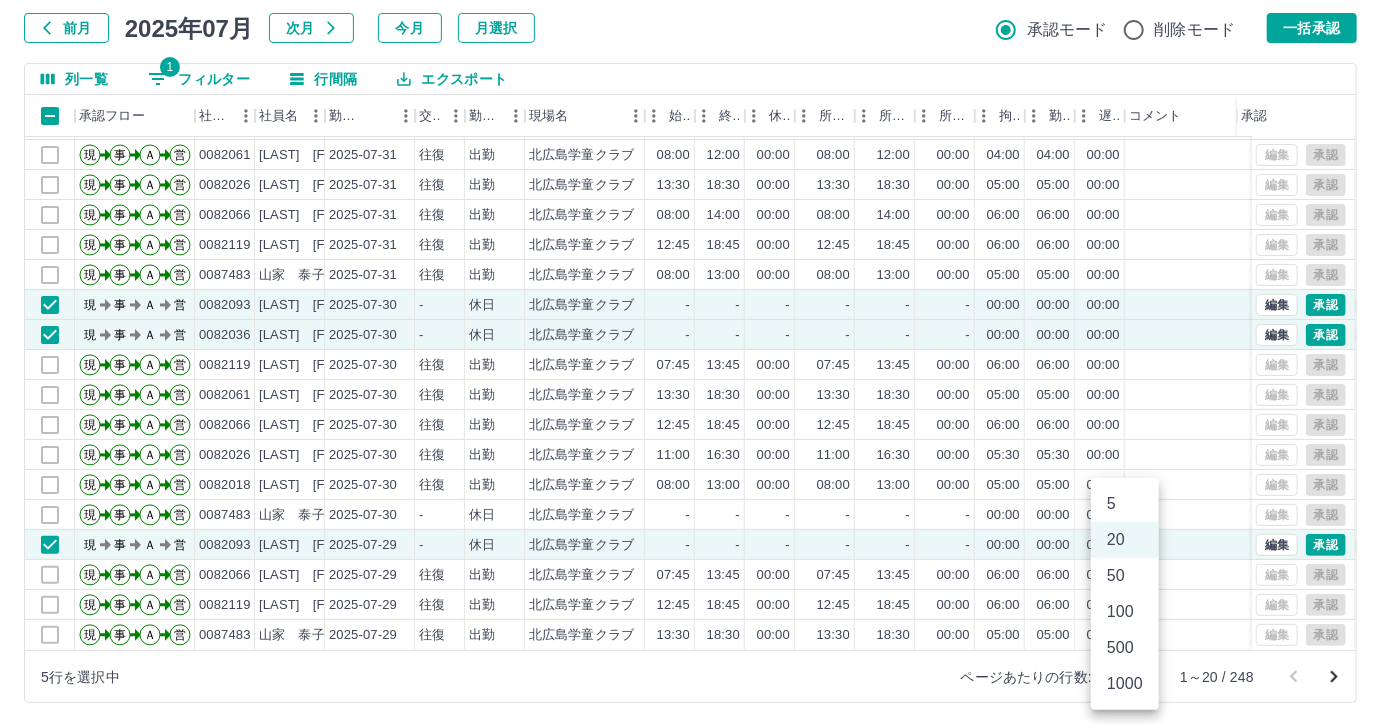 click on "500" at bounding box center (1125, 648) 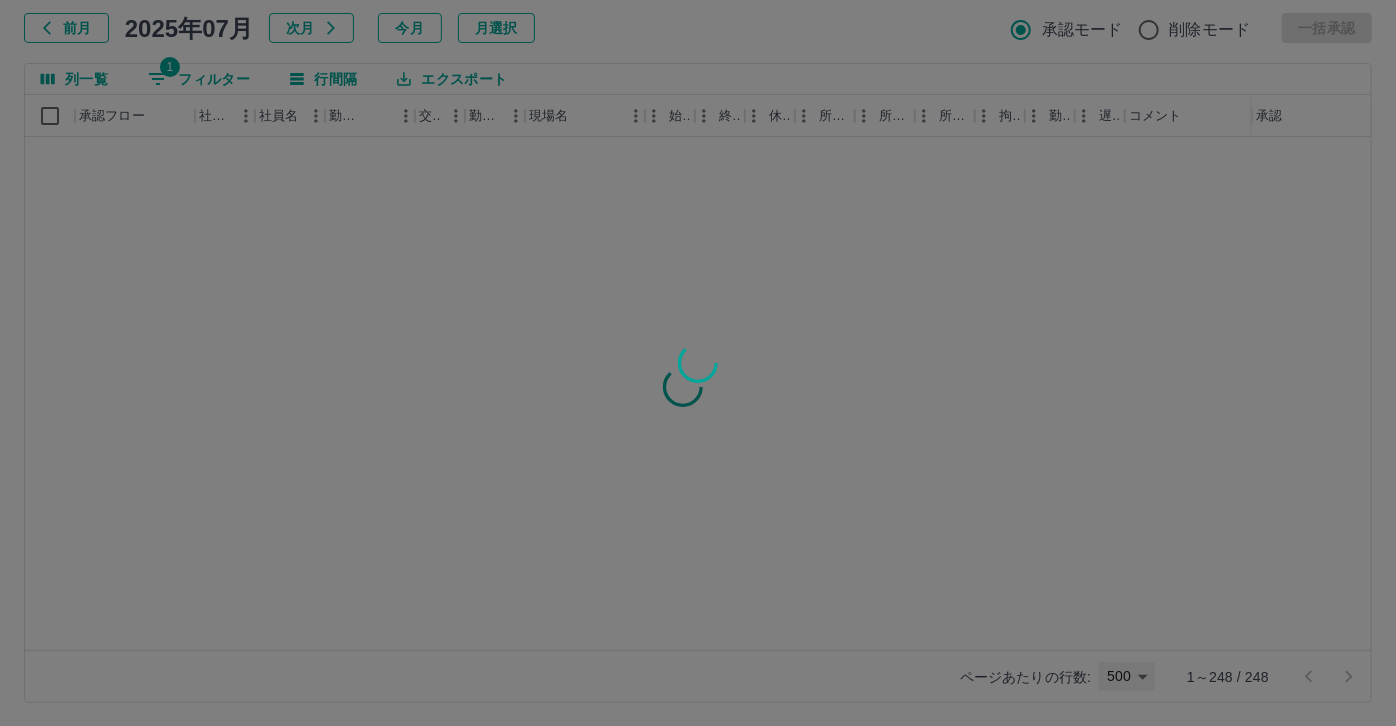 type on "***" 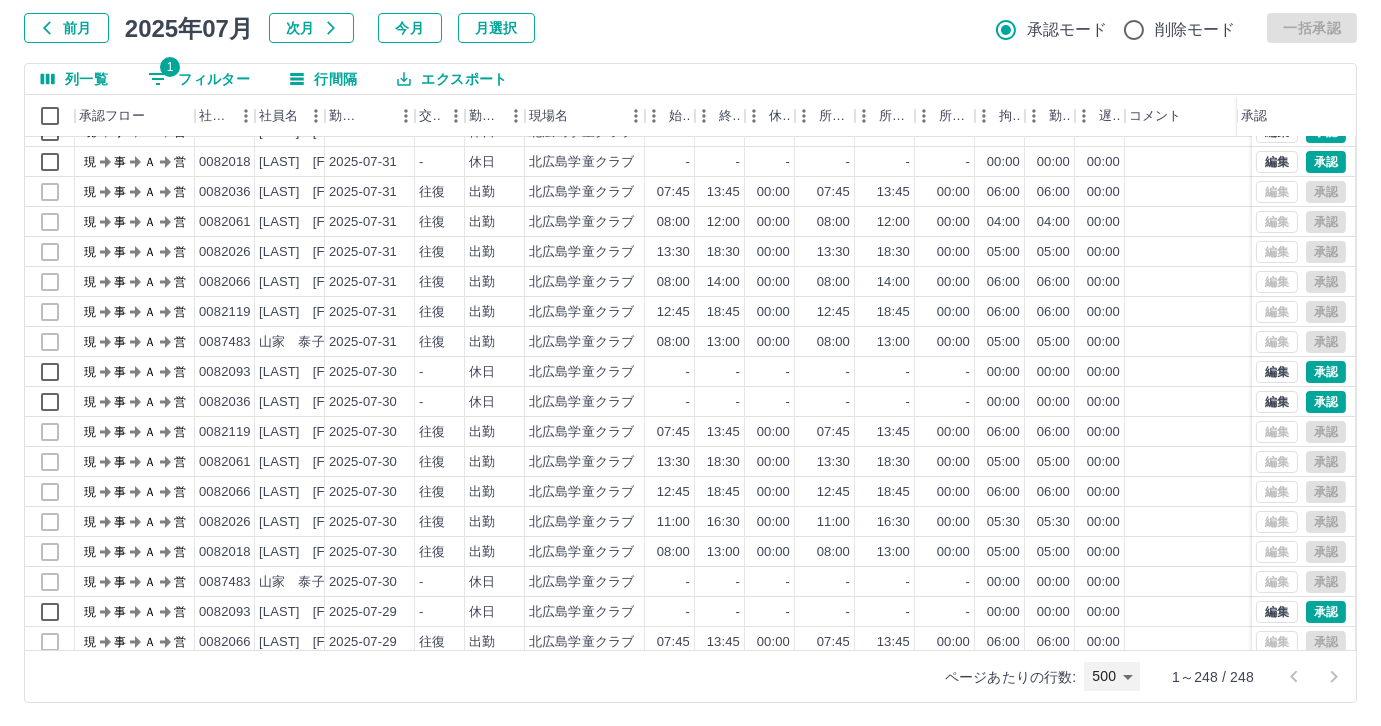 scroll, scrollTop: 0, scrollLeft: 0, axis: both 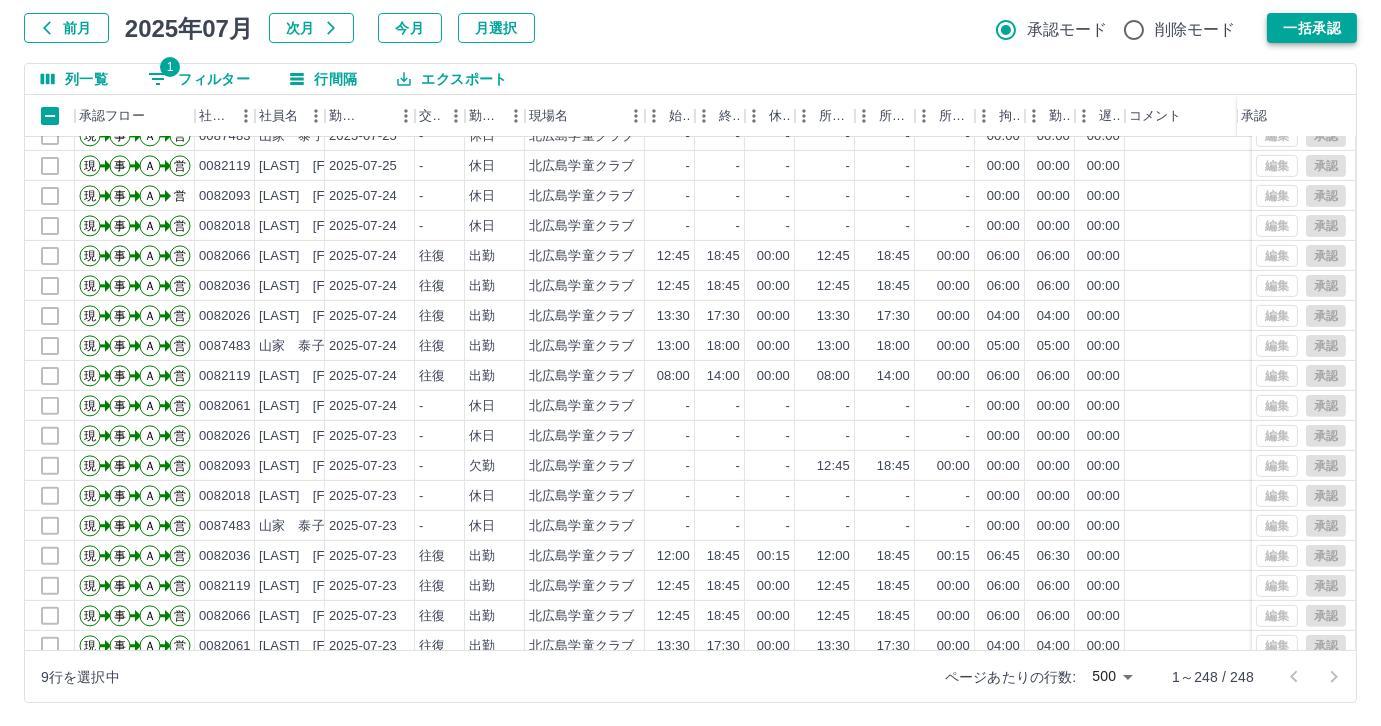 click on "一括承認" at bounding box center [1312, 28] 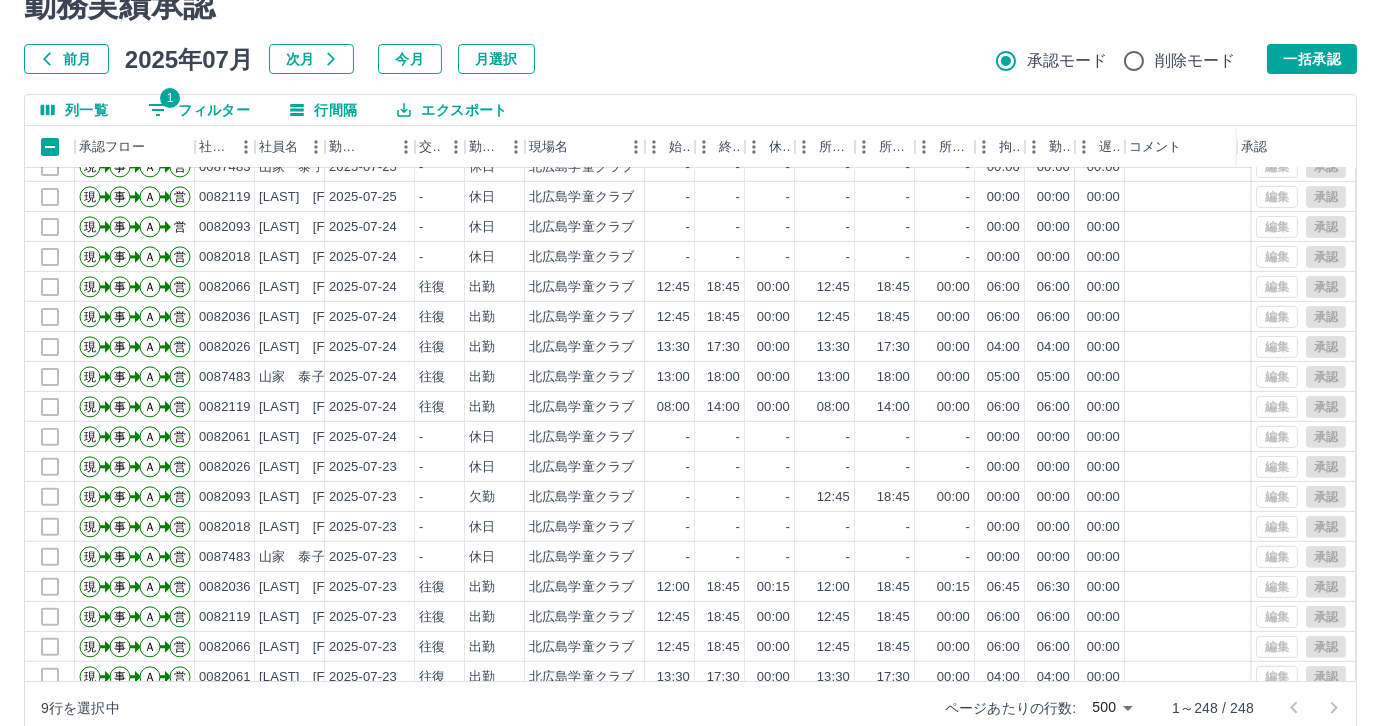 scroll, scrollTop: 118, scrollLeft: 0, axis: vertical 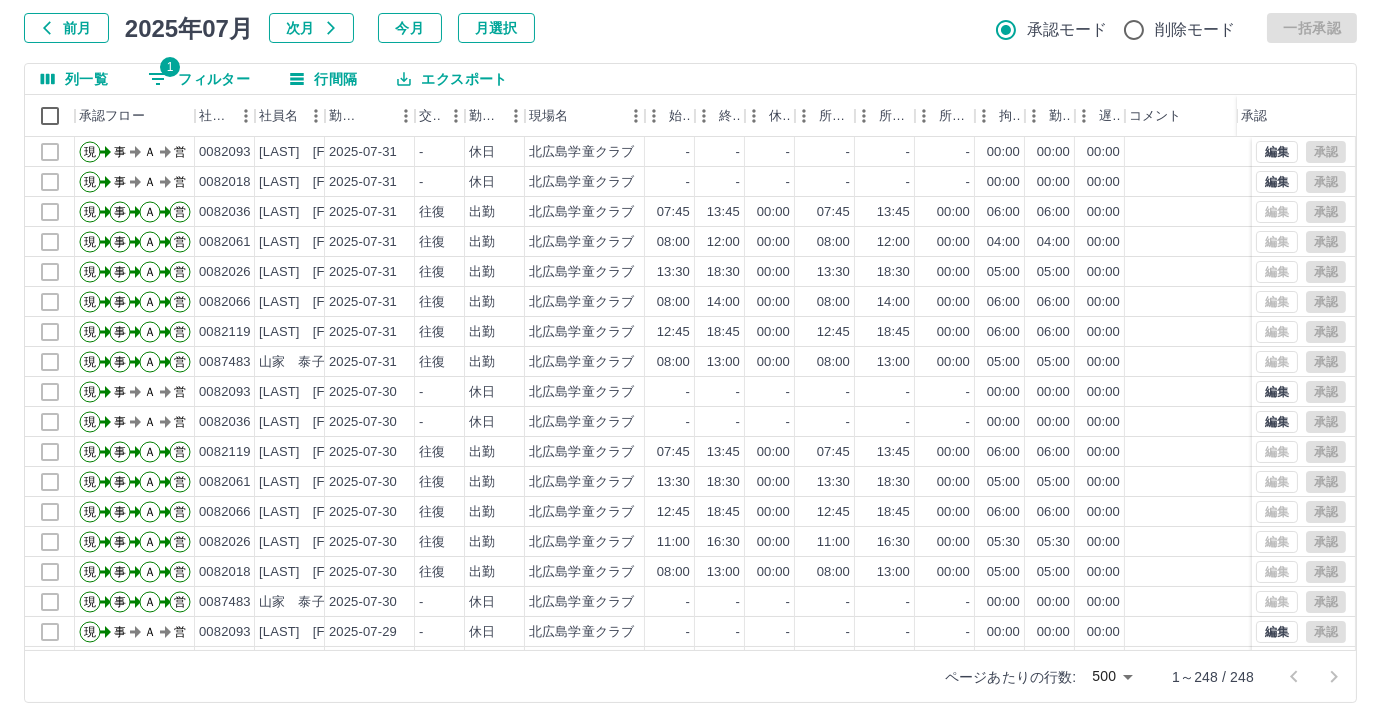 drag, startPoint x: 213, startPoint y: 81, endPoint x: 310, endPoint y: 112, distance: 101.8332 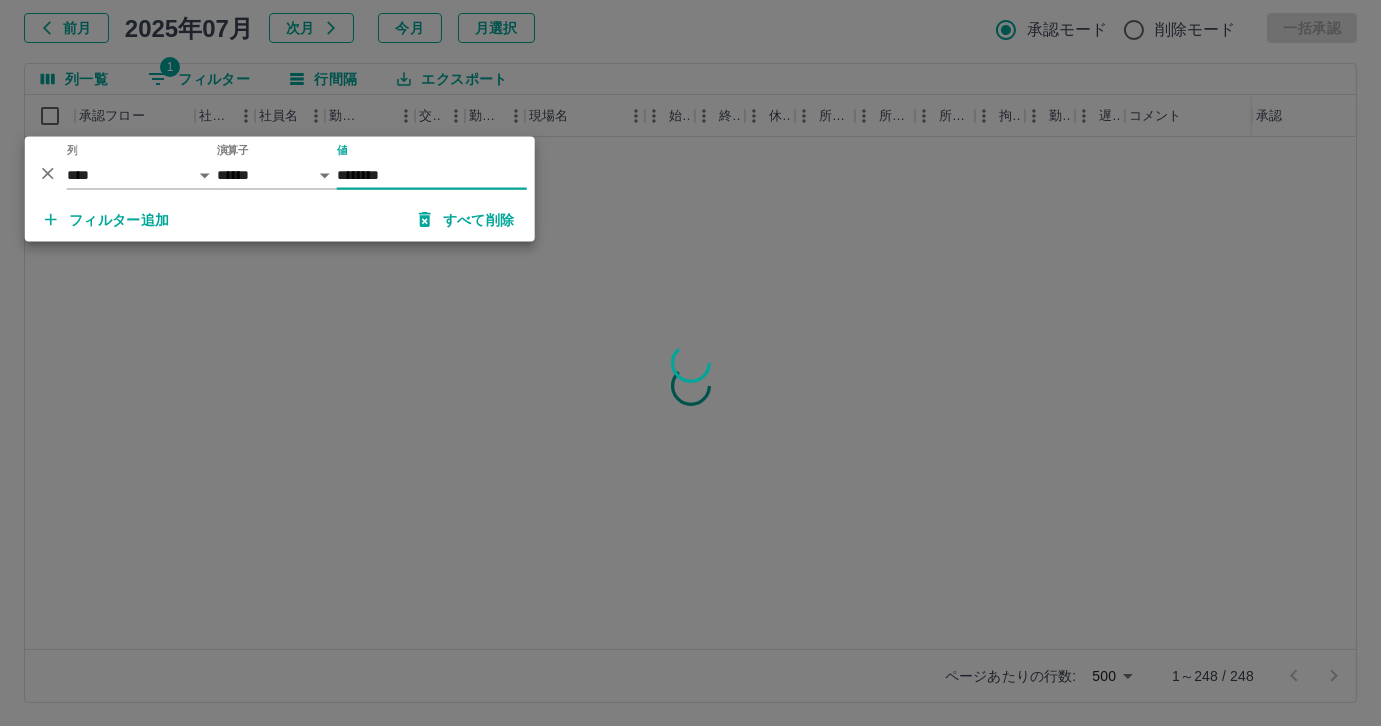 type on "********" 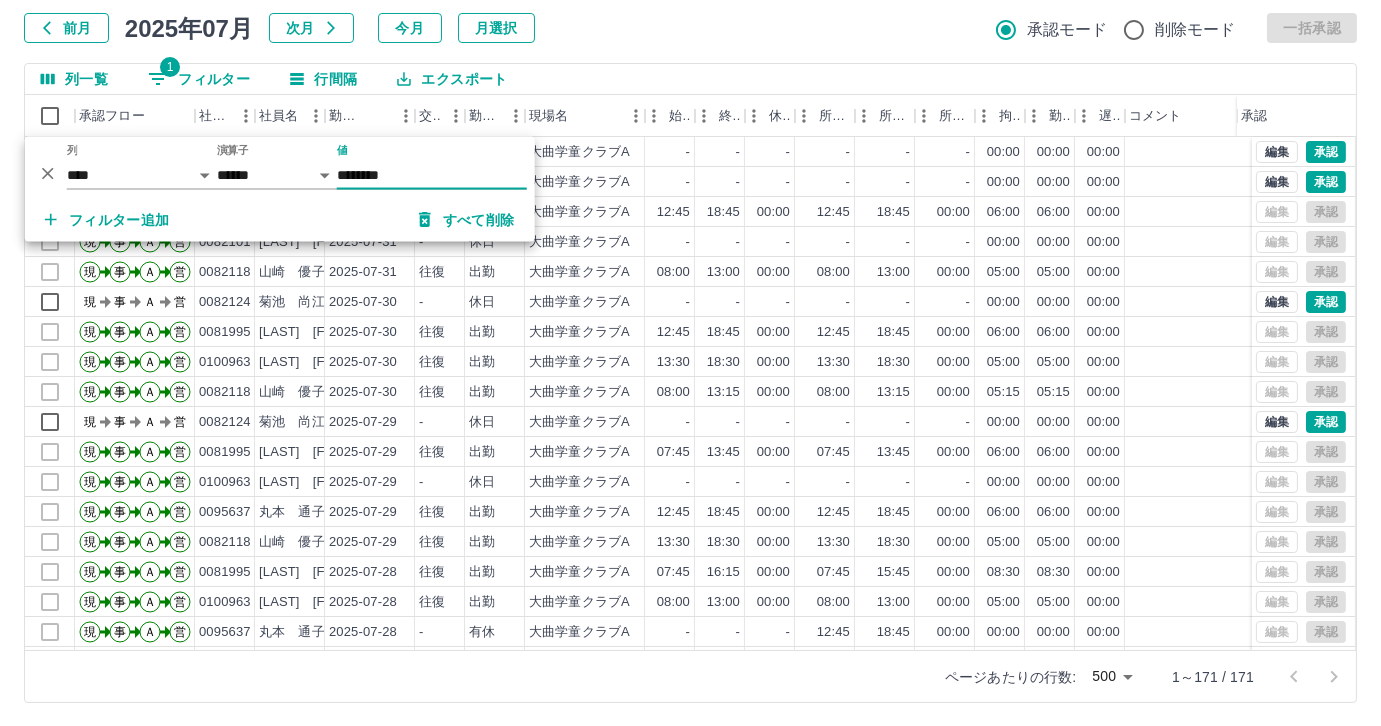 click on "前月 2025年07月 次月 今月 月選択 承認モード 削除モード 一括承認" at bounding box center [690, 28] 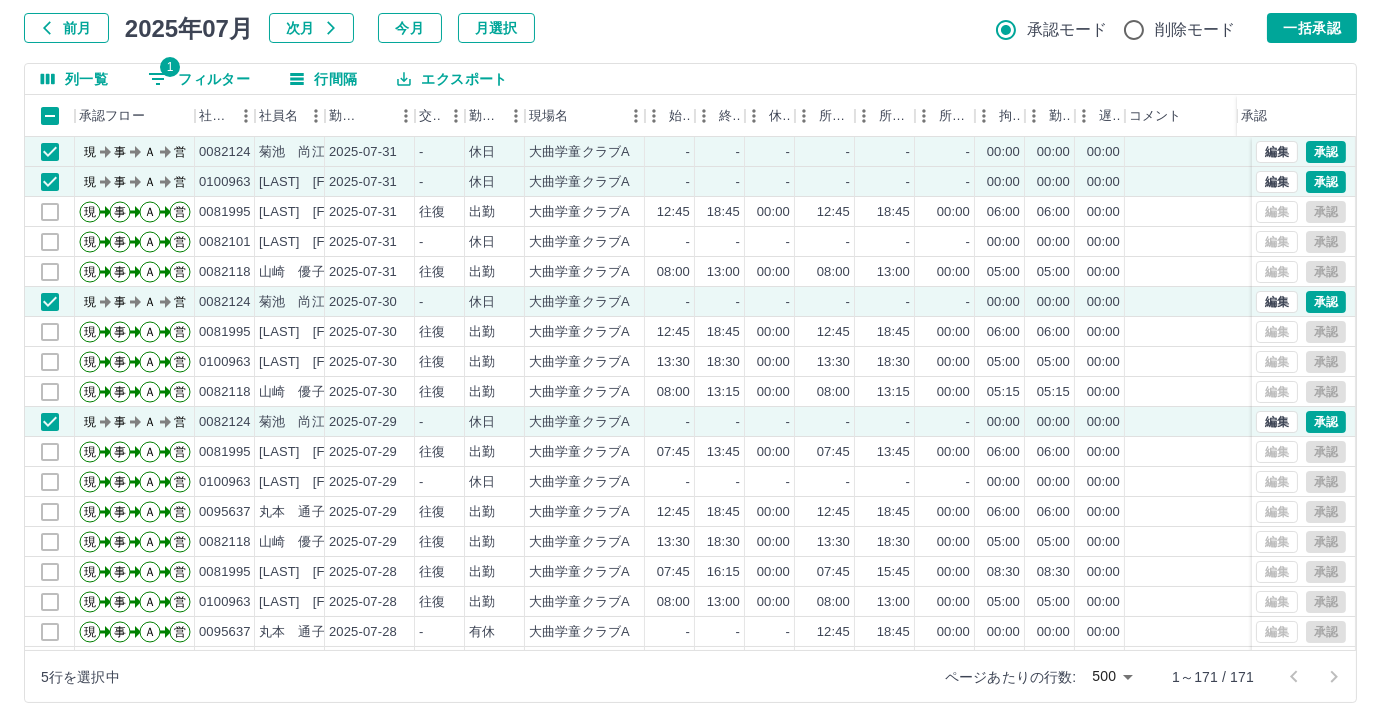 drag, startPoint x: 1294, startPoint y: 22, endPoint x: 669, endPoint y: 50, distance: 625.6269 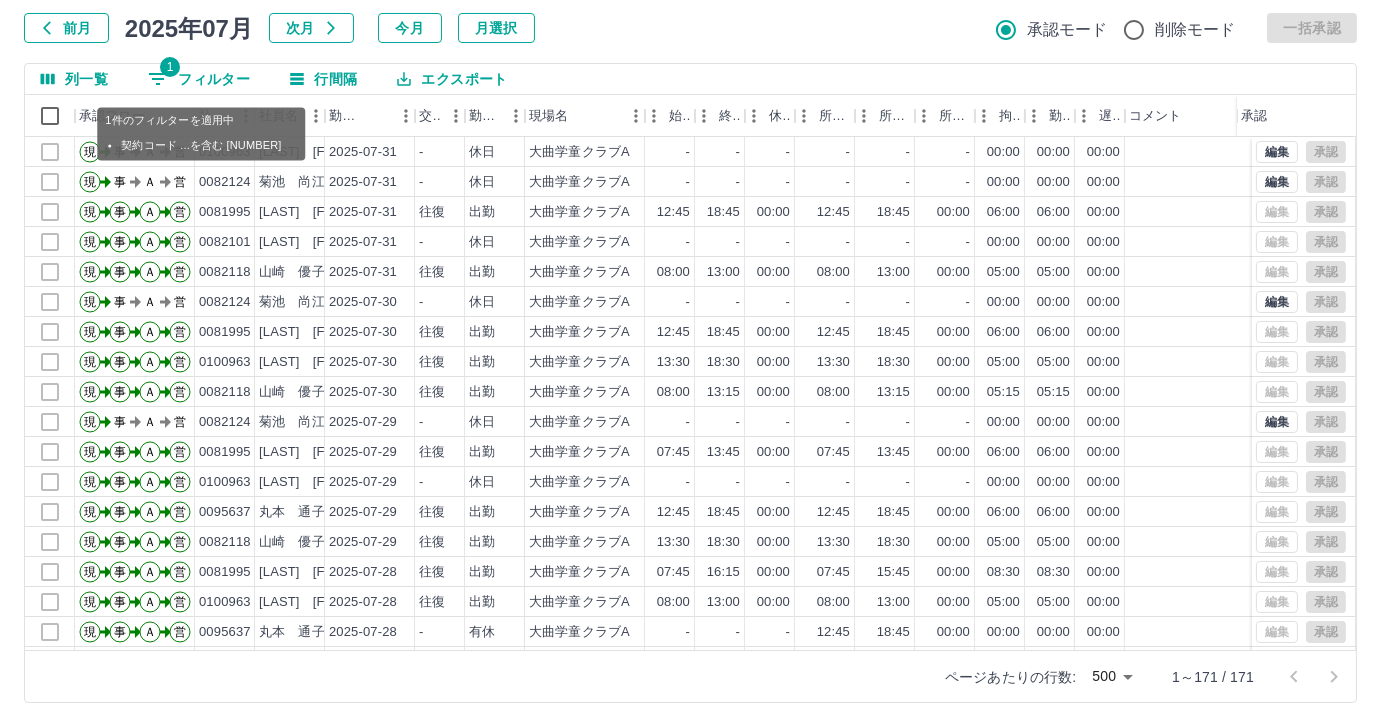 click on "1 フィルター" at bounding box center (199, 79) 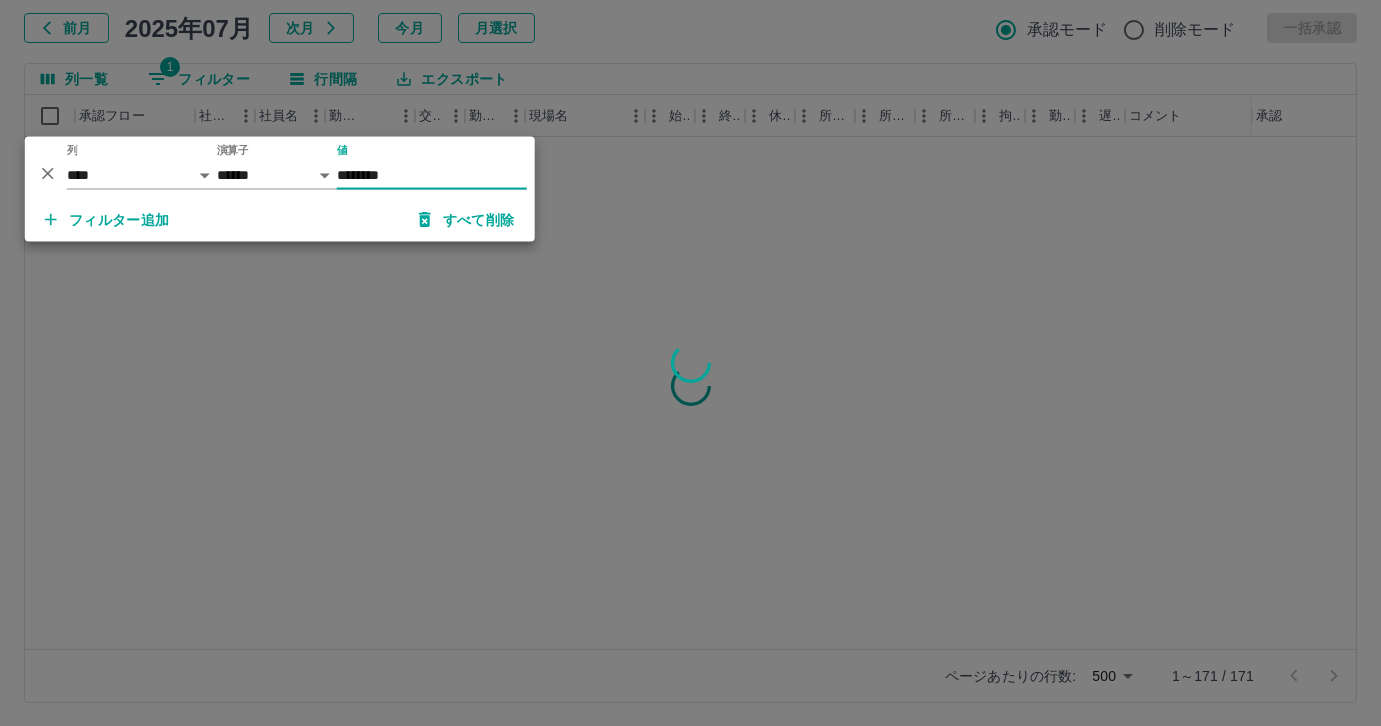 type on "********" 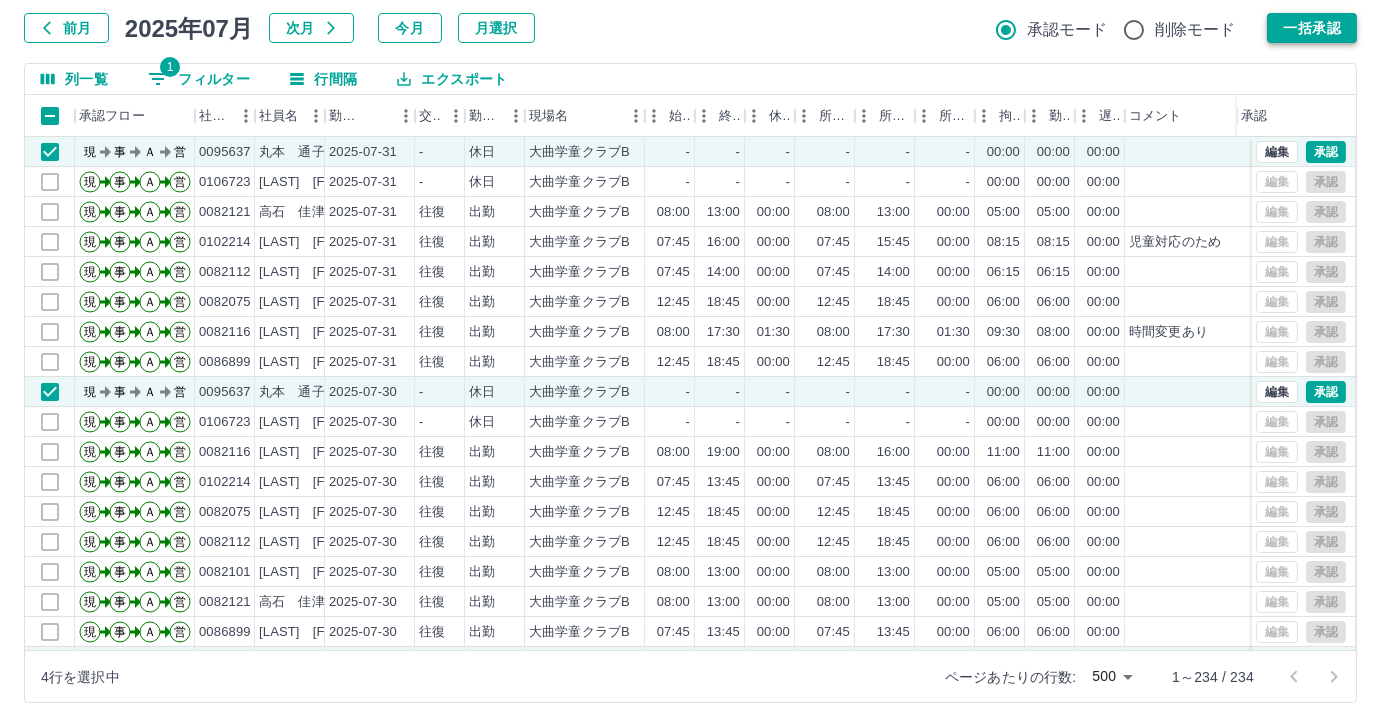 click on "一括承認" at bounding box center [1312, 28] 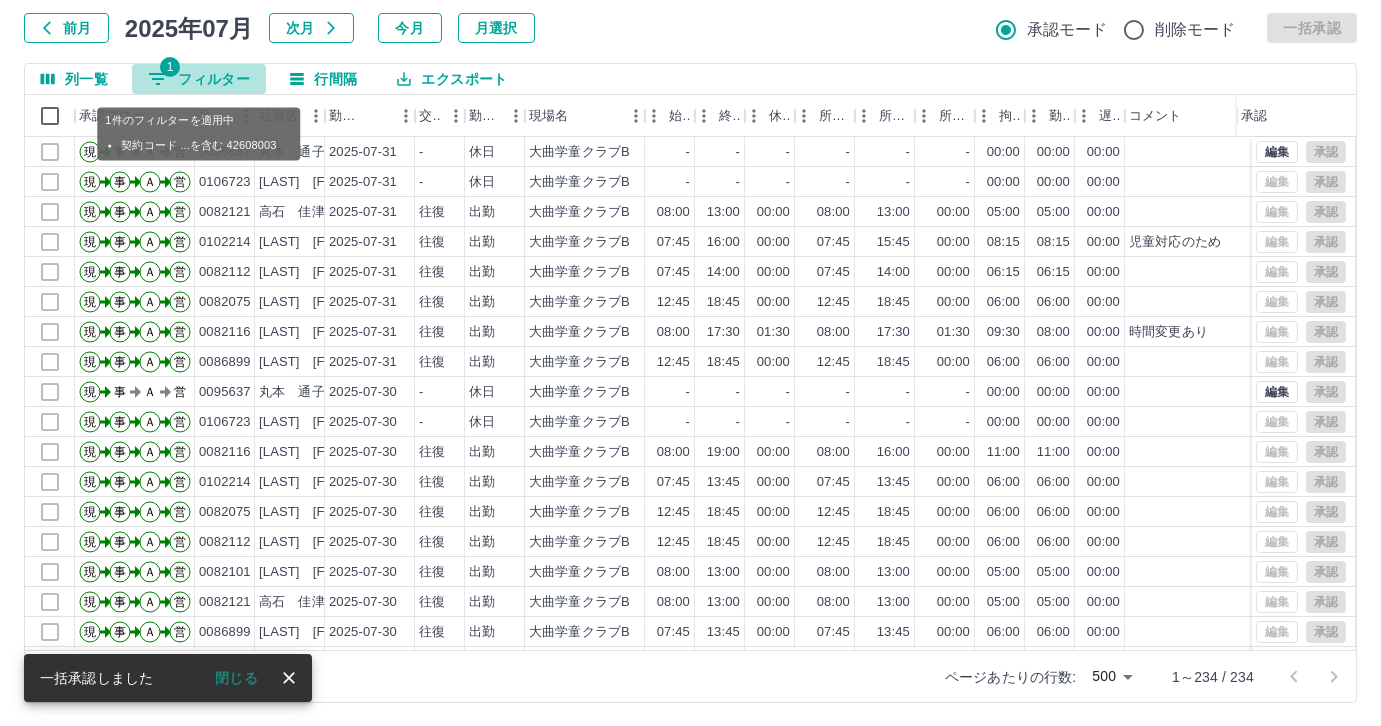 click on "1 フィルター" at bounding box center [199, 79] 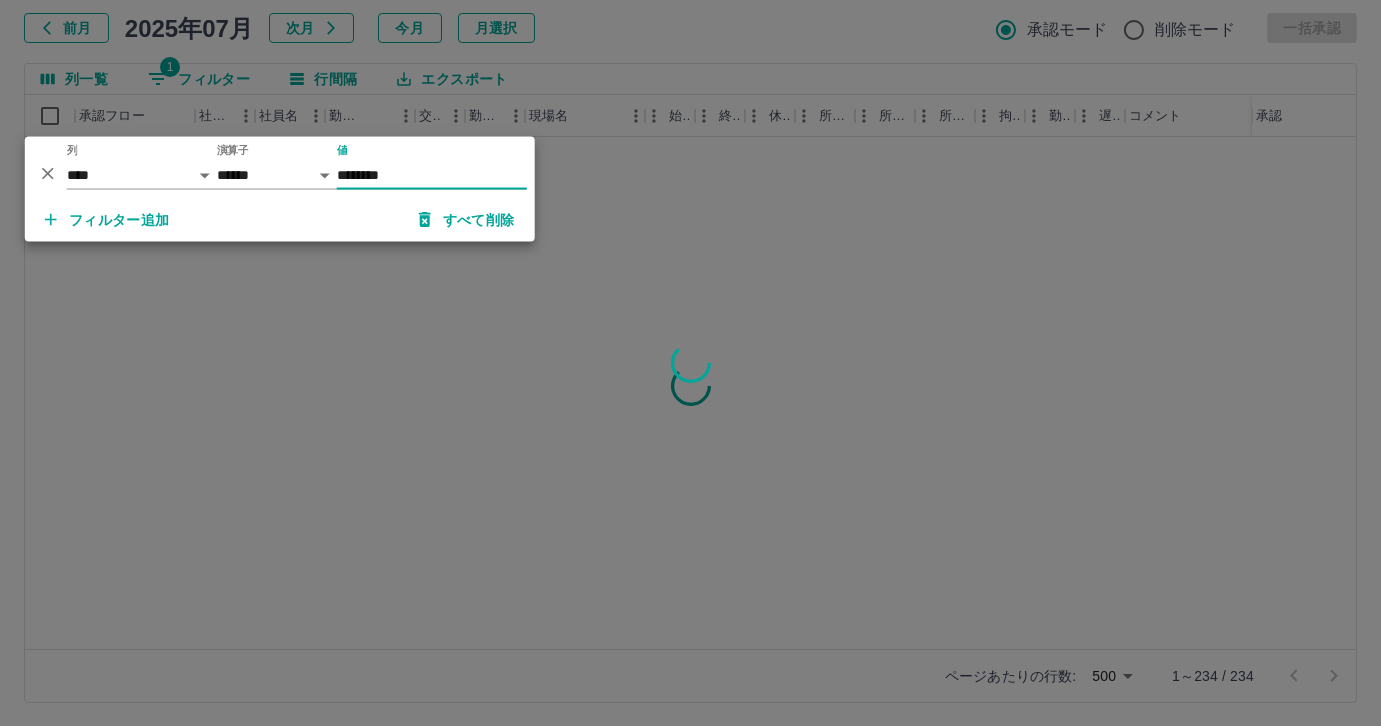 type on "********" 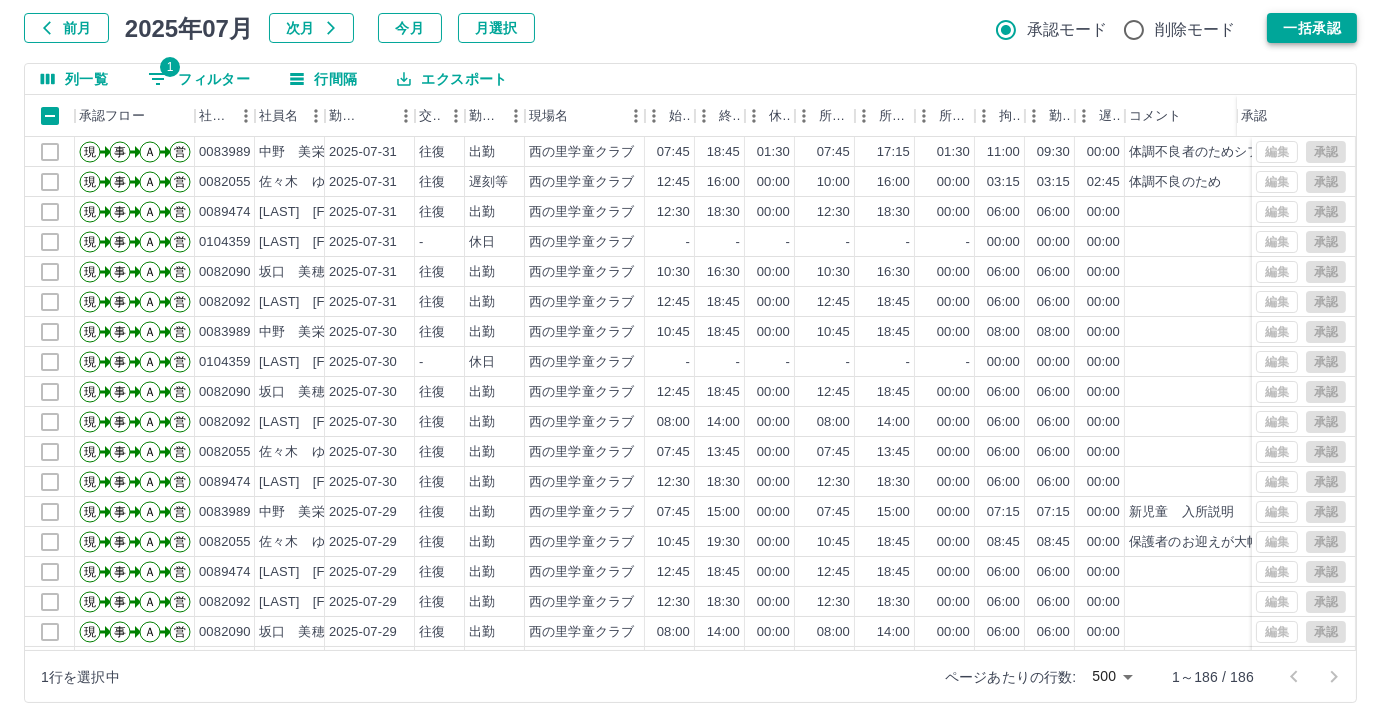 click on "一括承認" at bounding box center (1312, 28) 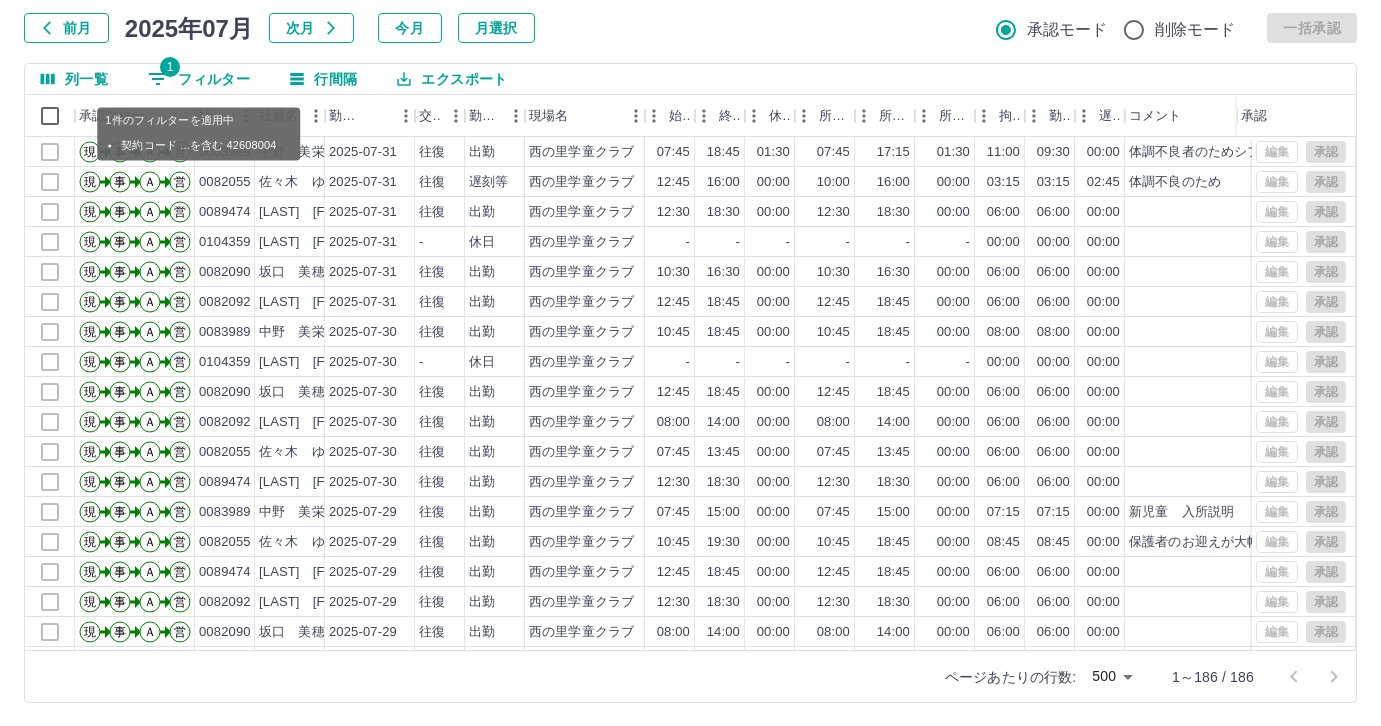 click on "1 フィルター" at bounding box center [199, 79] 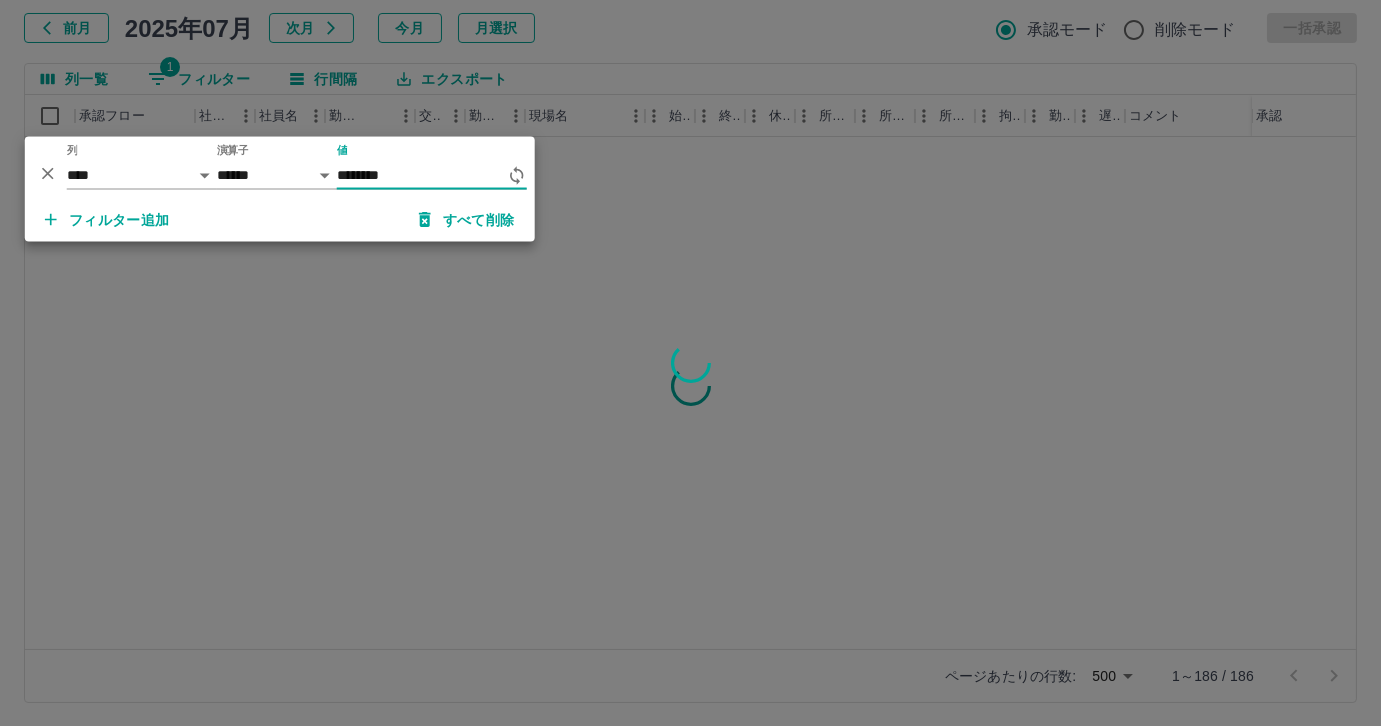 type on "********" 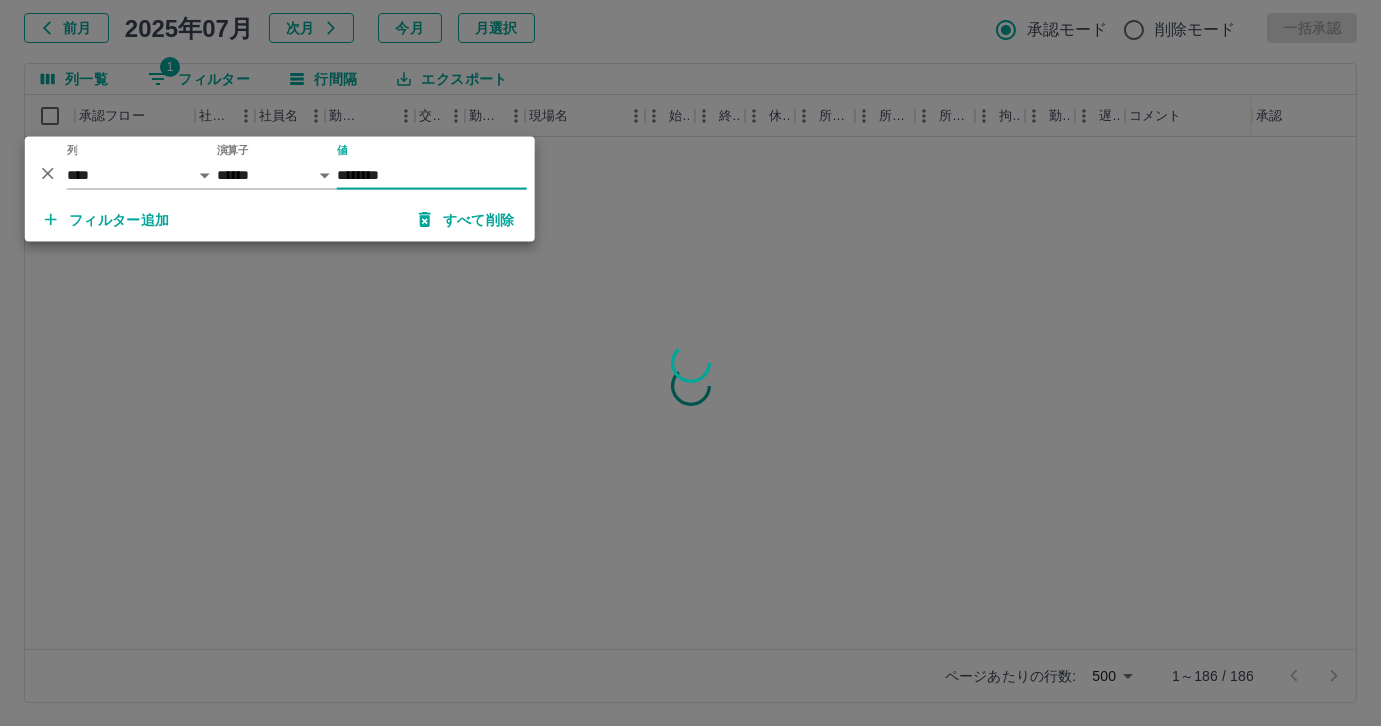 click at bounding box center (690, 363) 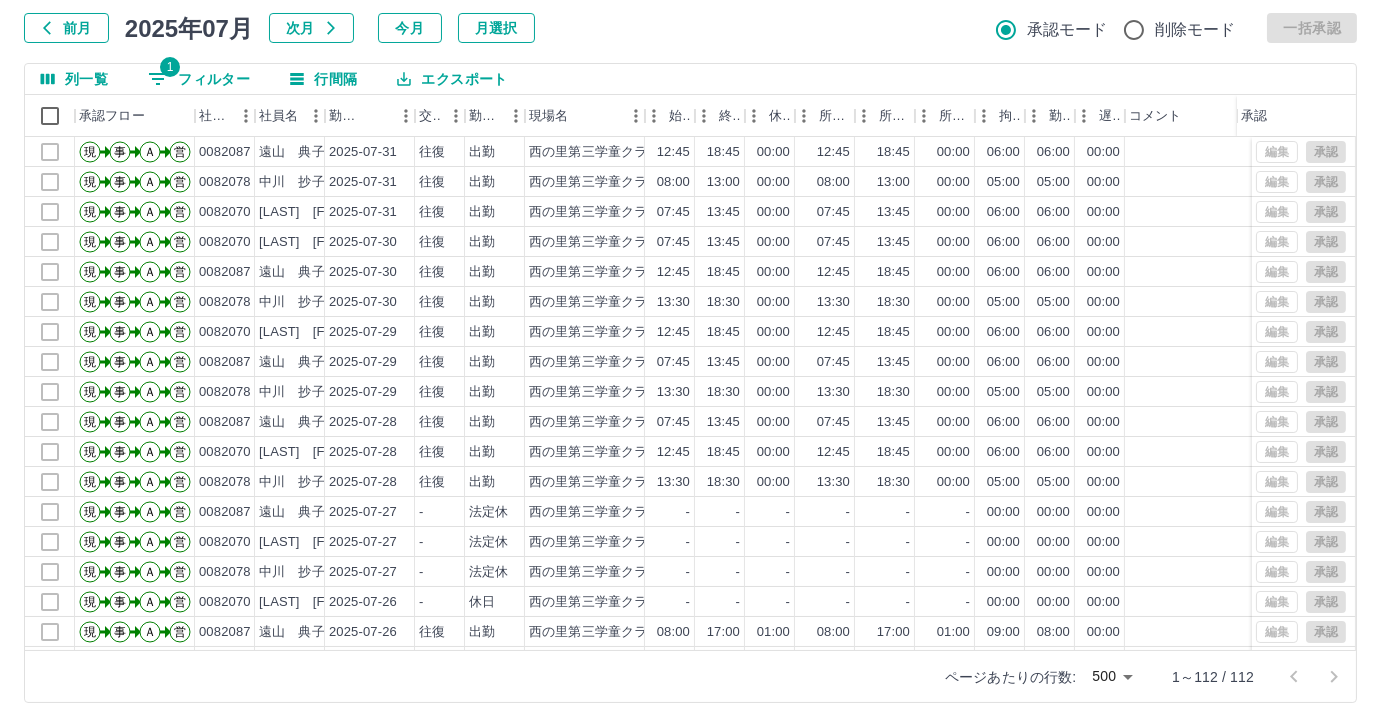 click on "1 フィルター" at bounding box center (199, 79) 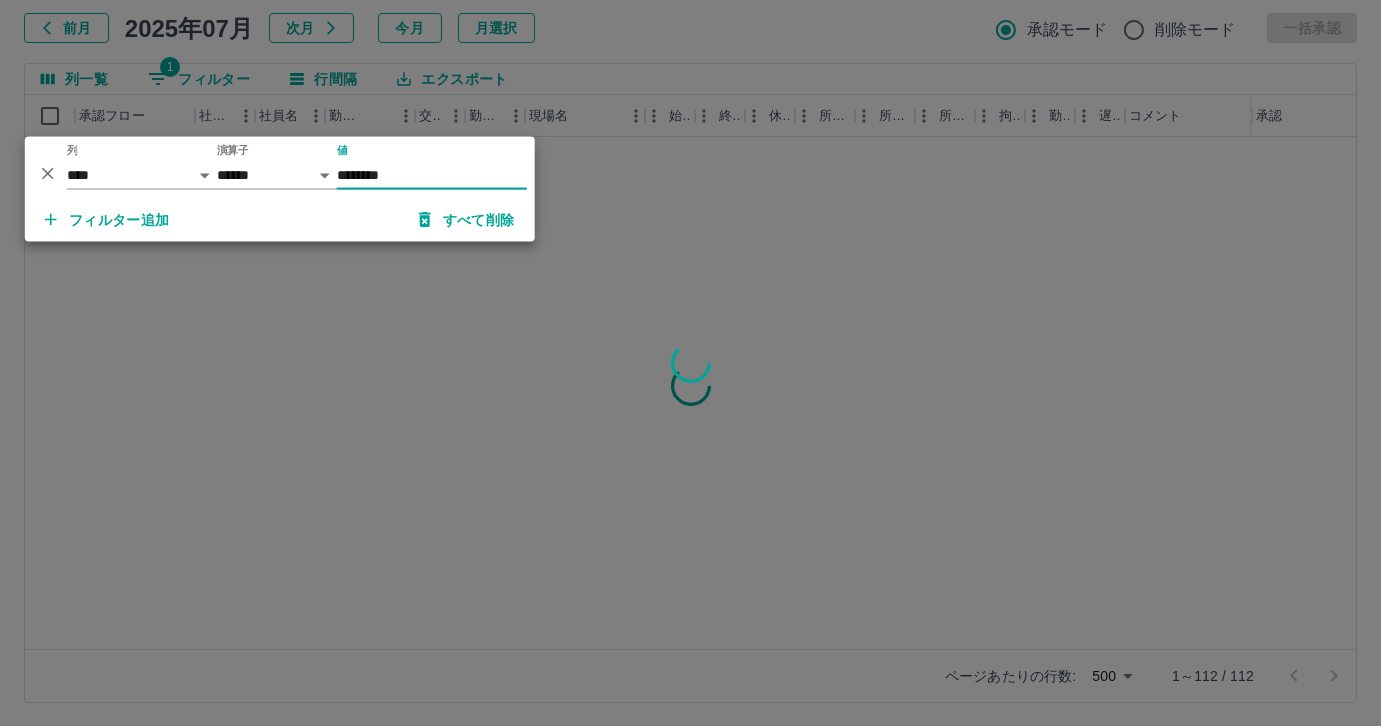 type on "********" 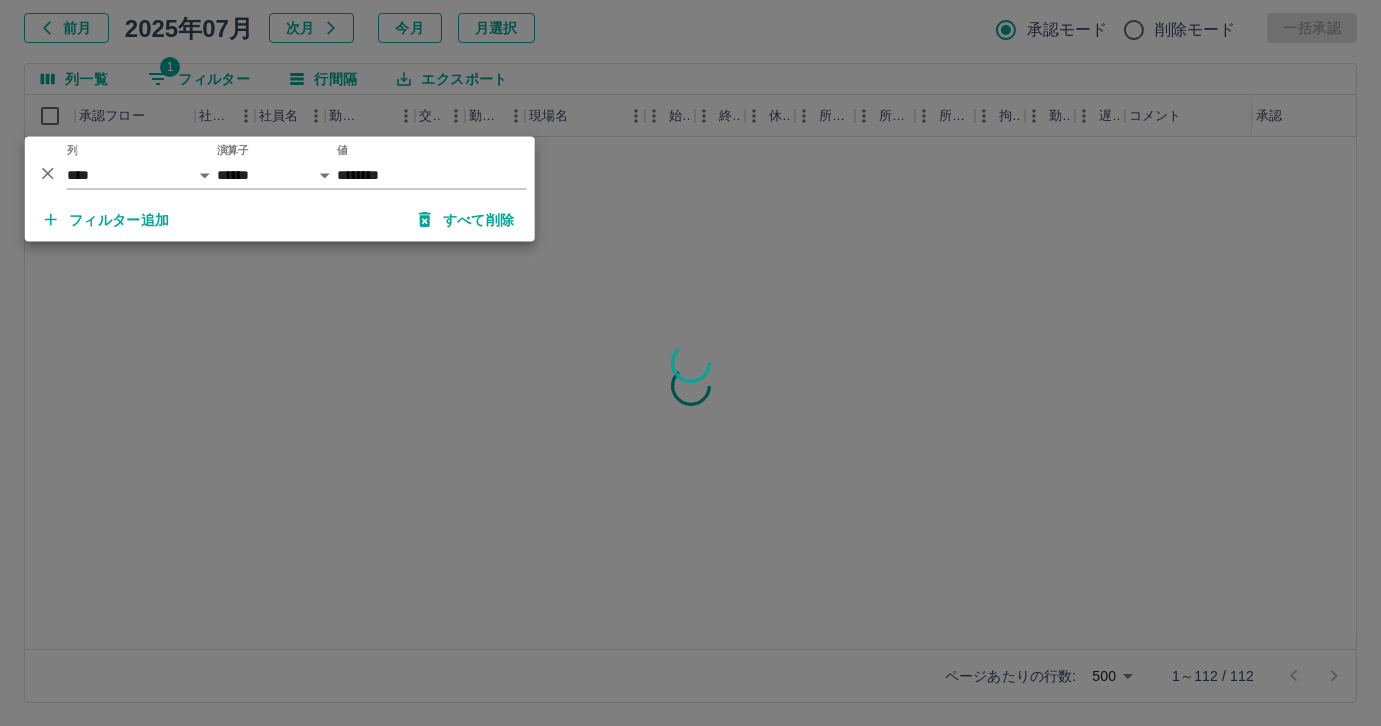 drag, startPoint x: 640, startPoint y: 241, endPoint x: 714, endPoint y: 215, distance: 78.434685 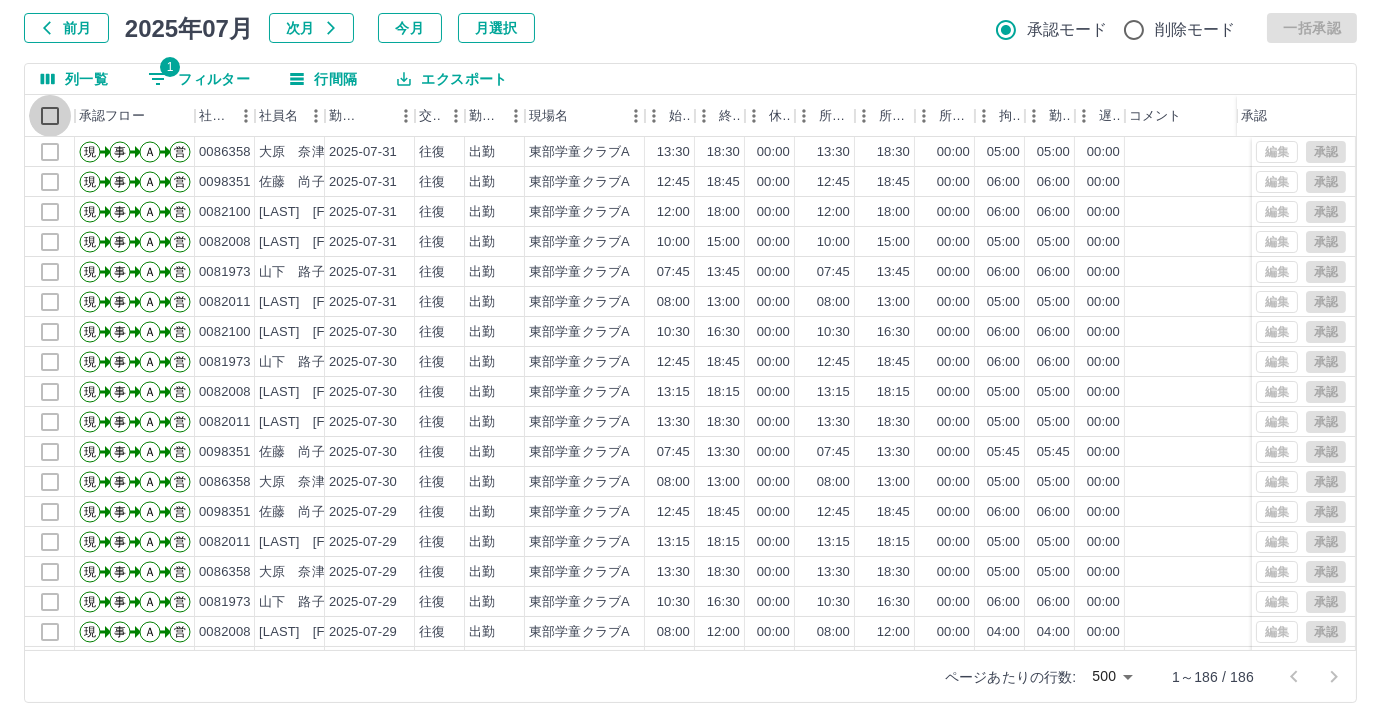 select on "**********" 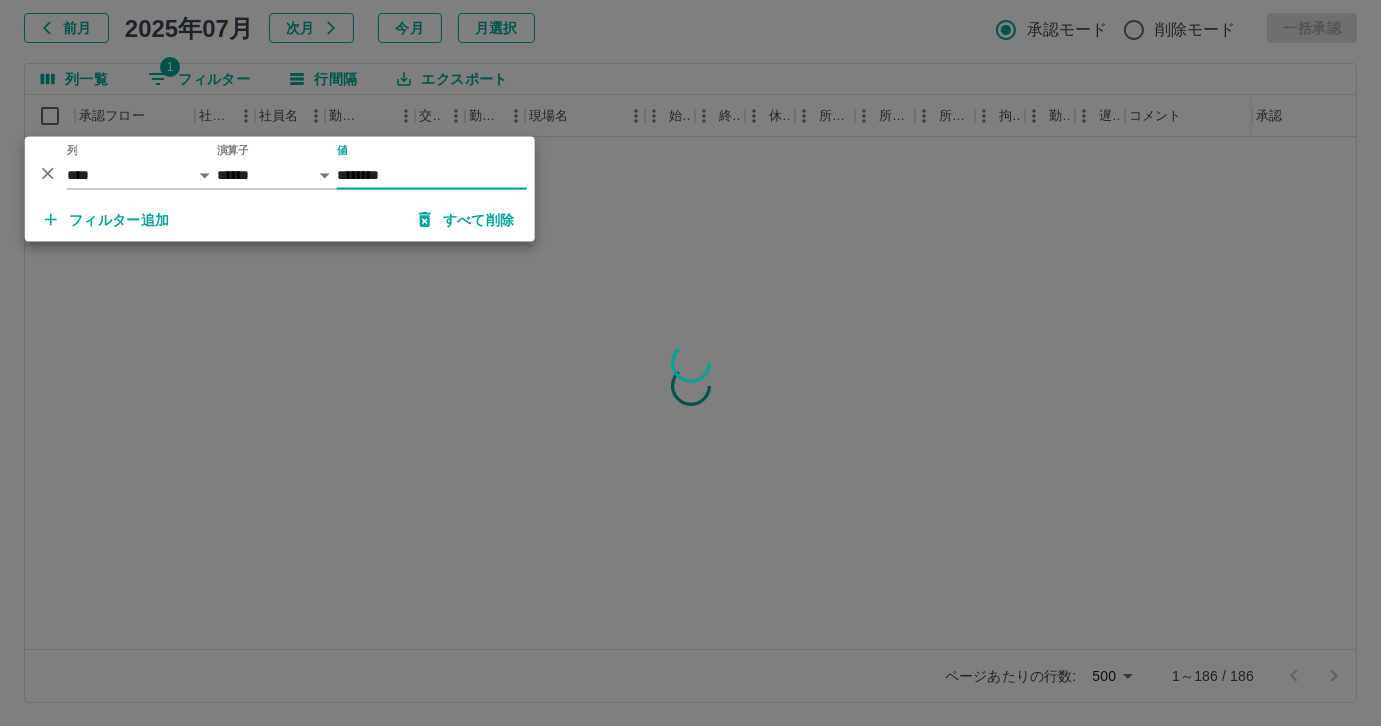 type on "********" 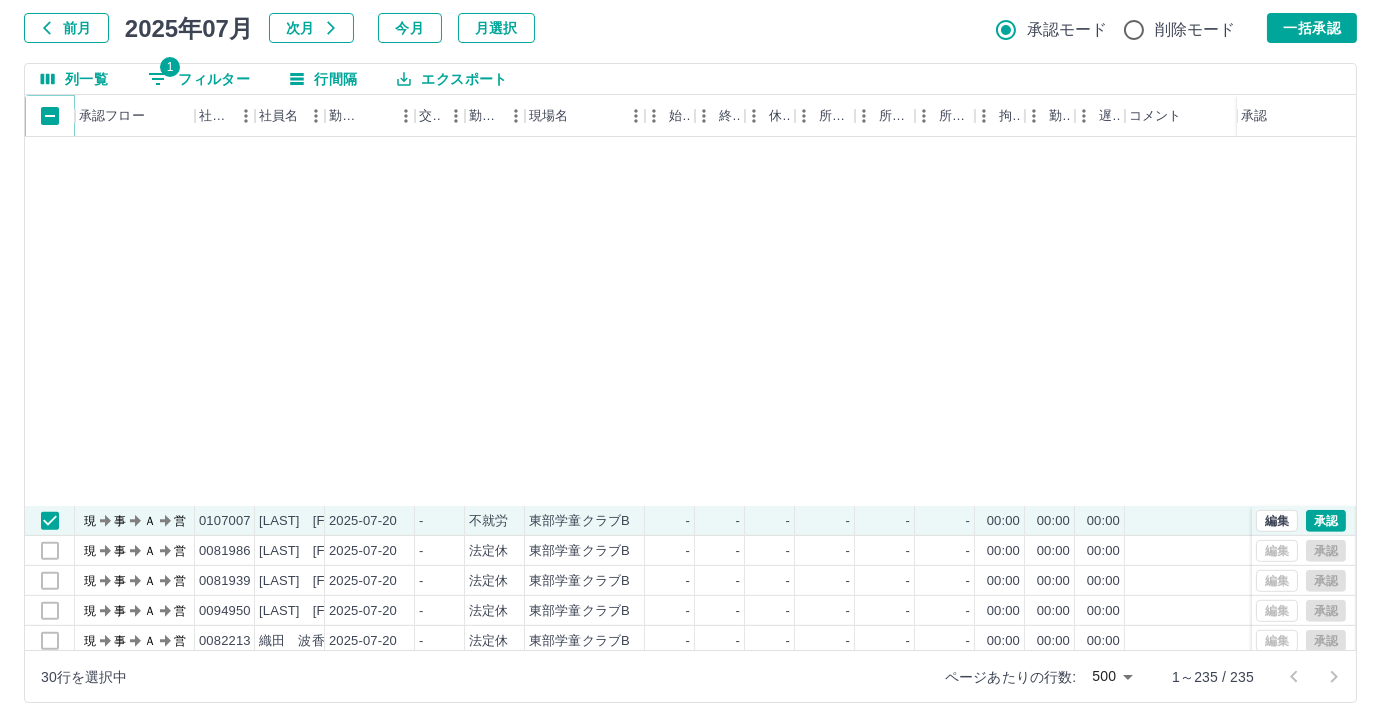 scroll, scrollTop: 2636, scrollLeft: 0, axis: vertical 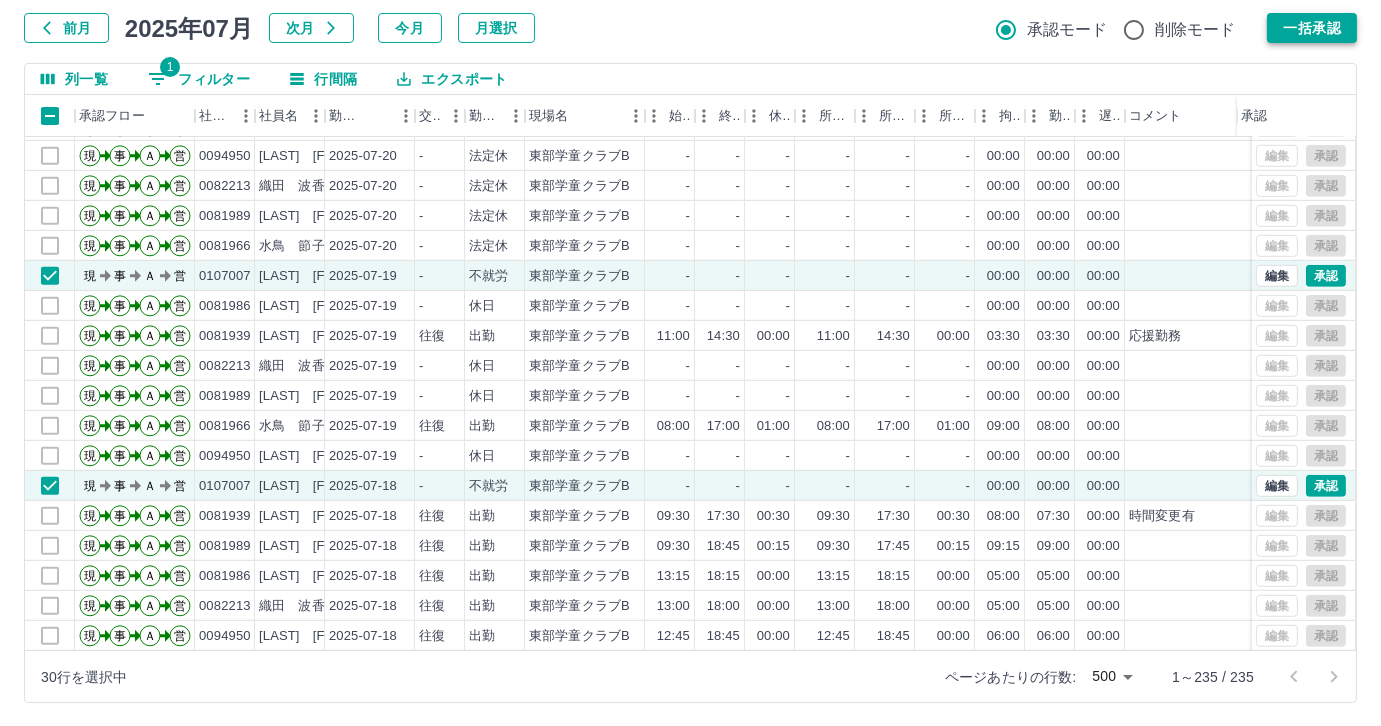 click on "一括承認" at bounding box center (1312, 28) 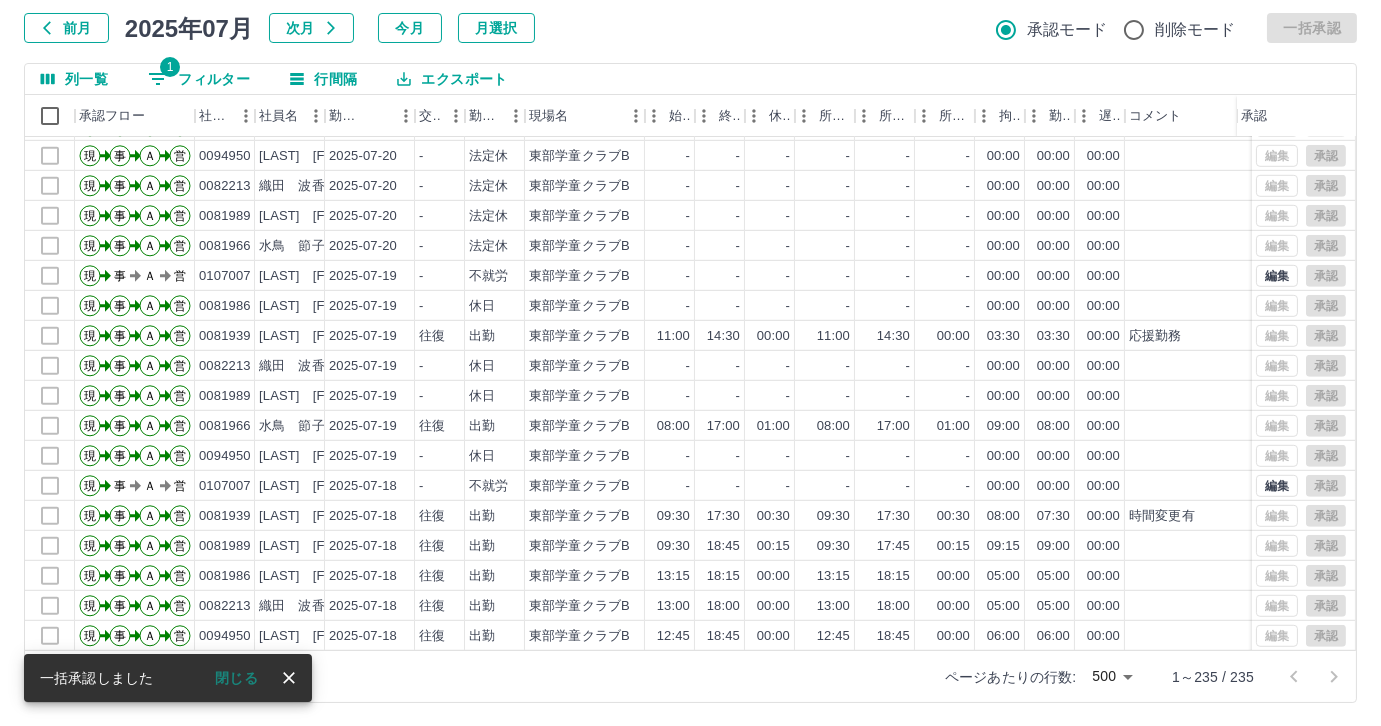 select on "**********" 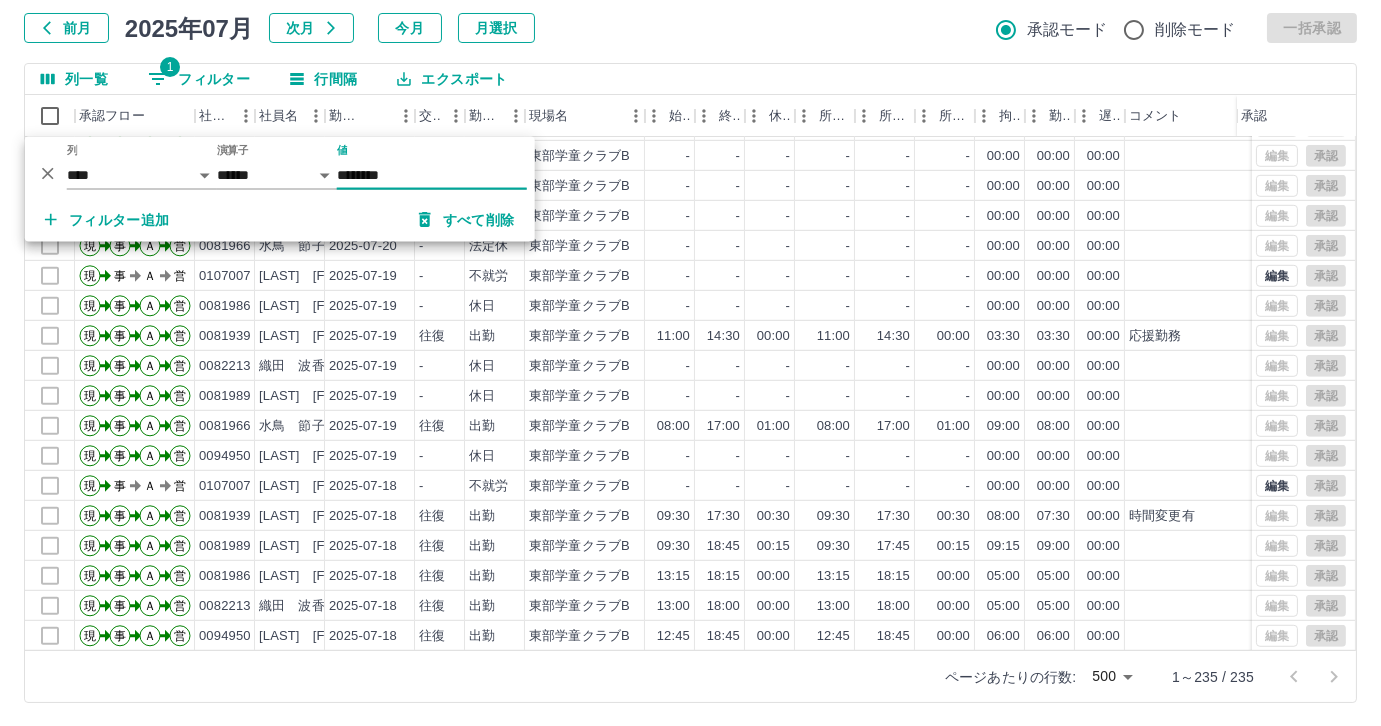 click on "********" at bounding box center (432, 175) 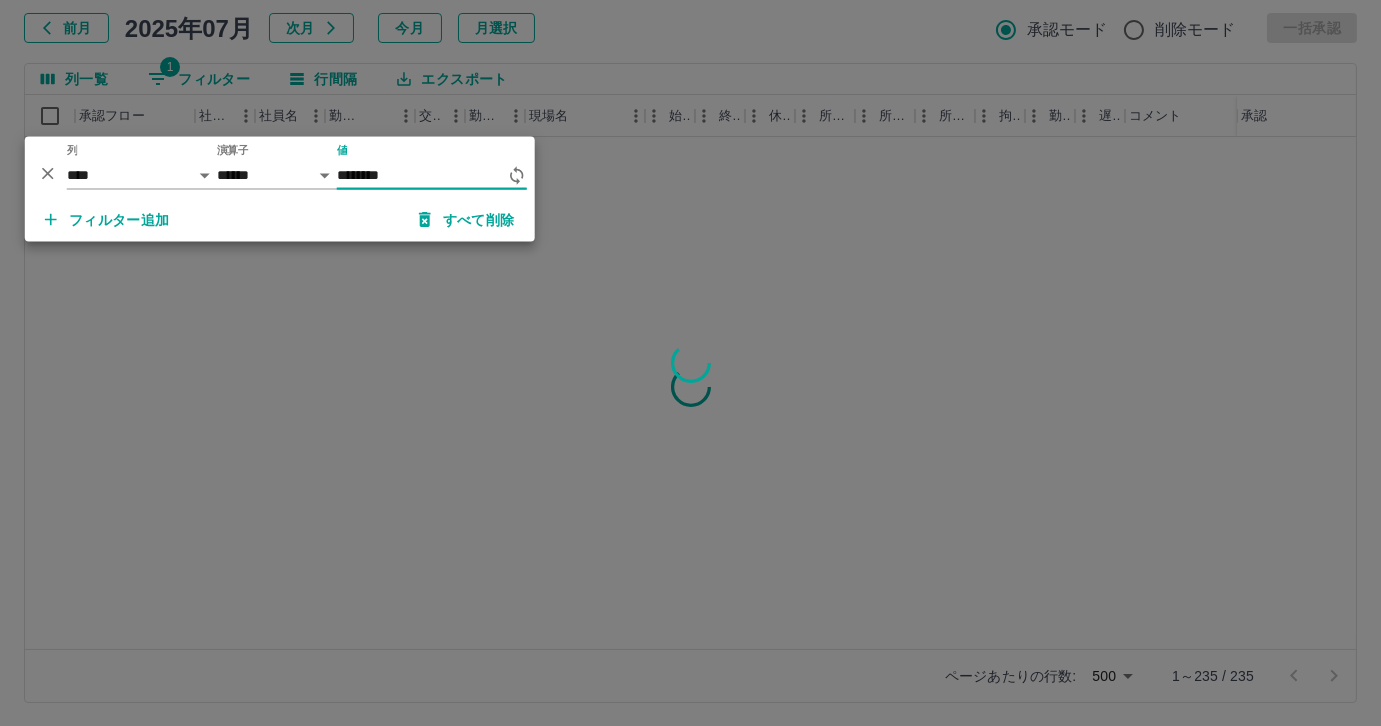 scroll, scrollTop: 0, scrollLeft: 0, axis: both 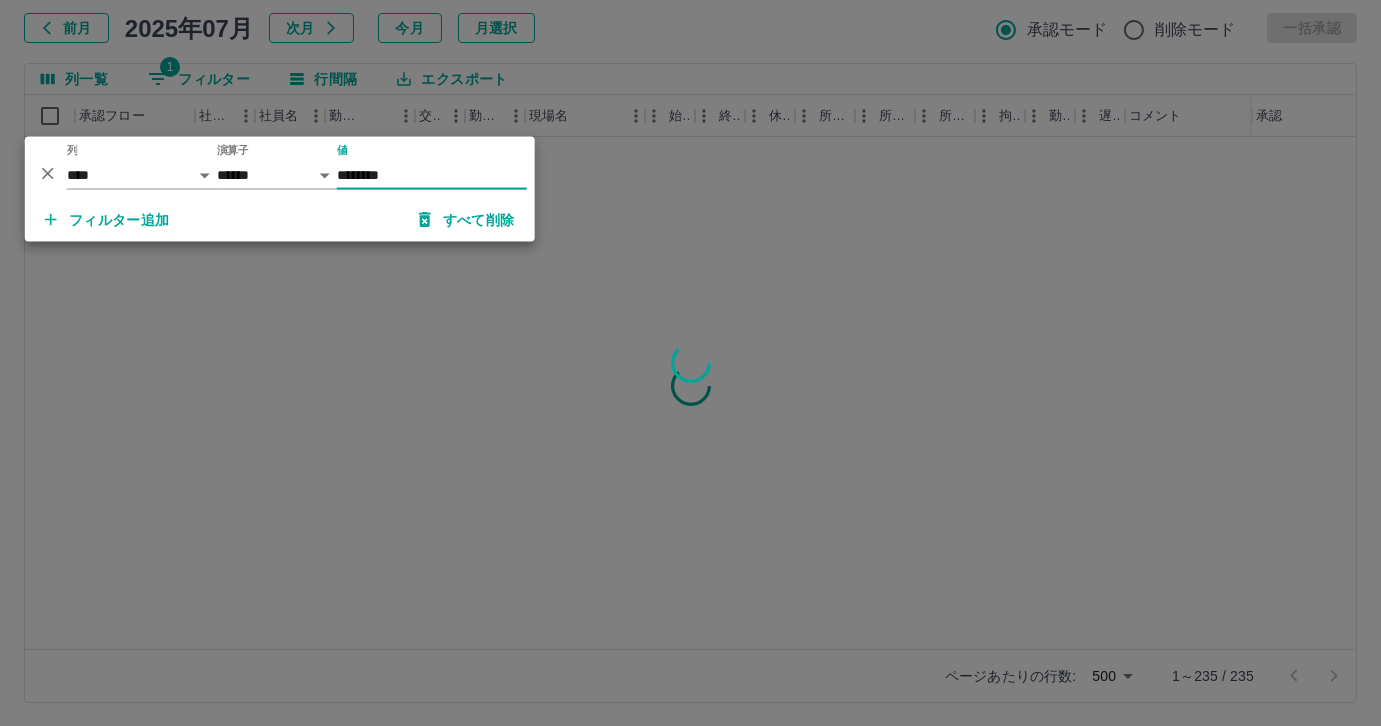 type on "********" 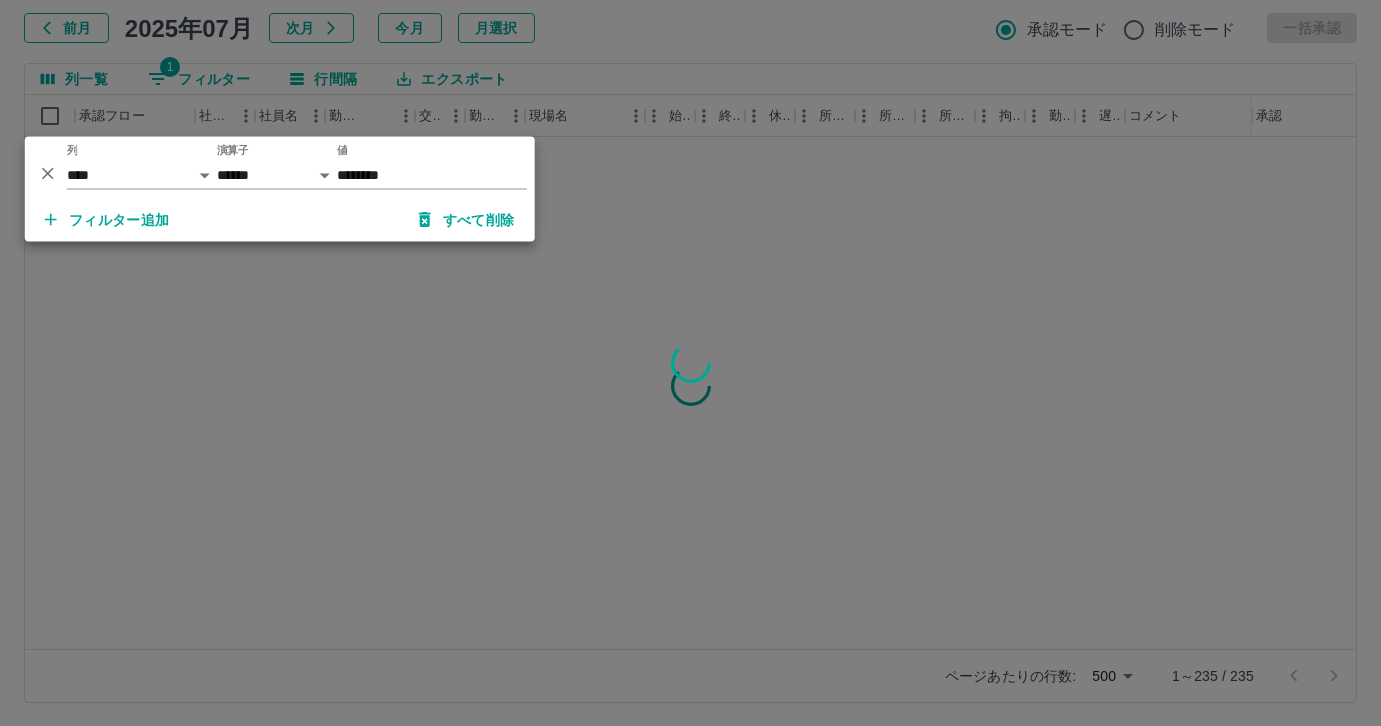 click at bounding box center (690, 363) 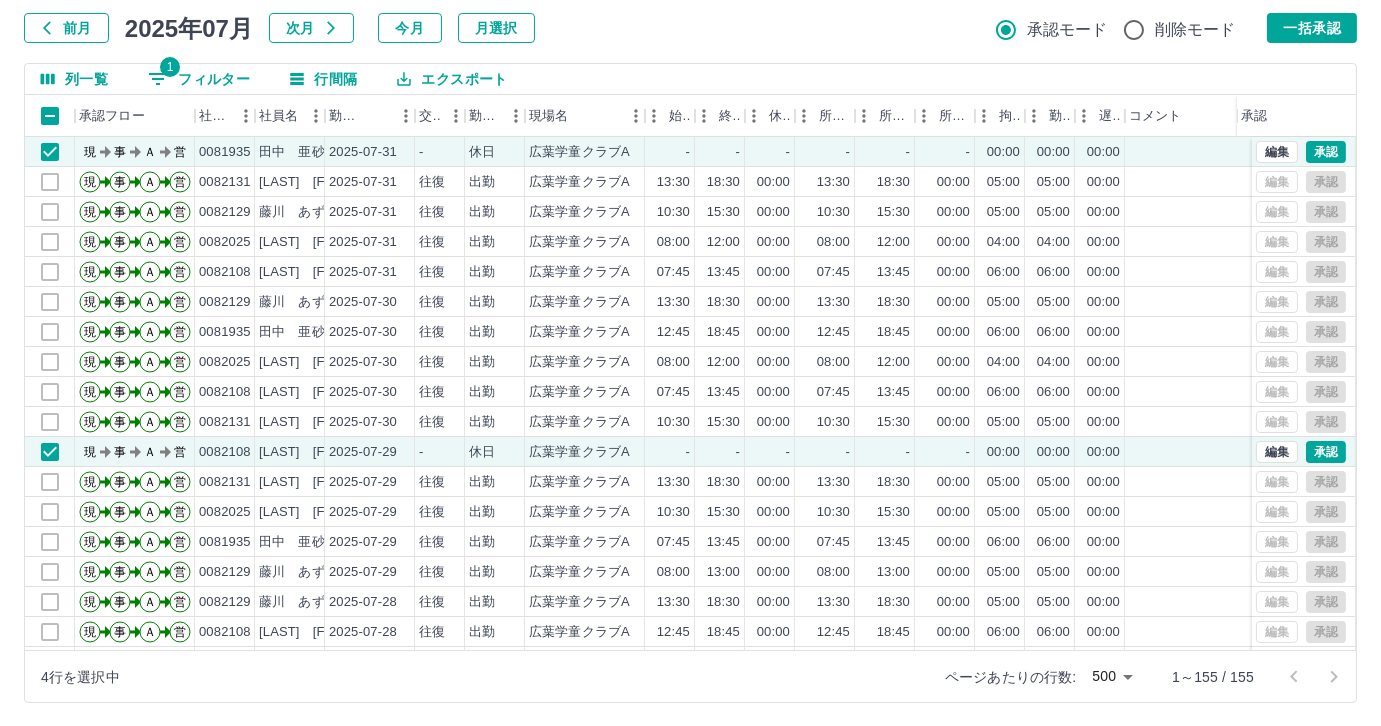 drag, startPoint x: 1299, startPoint y: 14, endPoint x: 1312, endPoint y: 34, distance: 23.853722 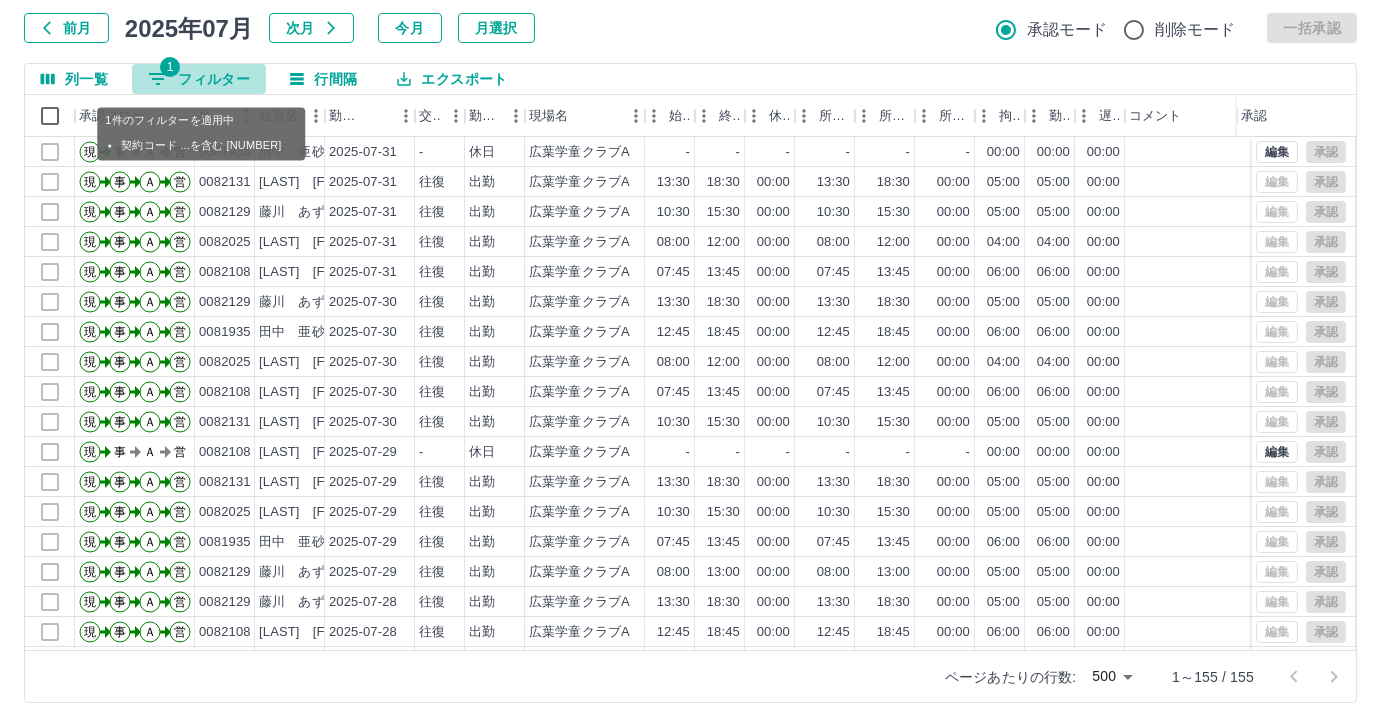 click on "1 フィルター" at bounding box center [199, 79] 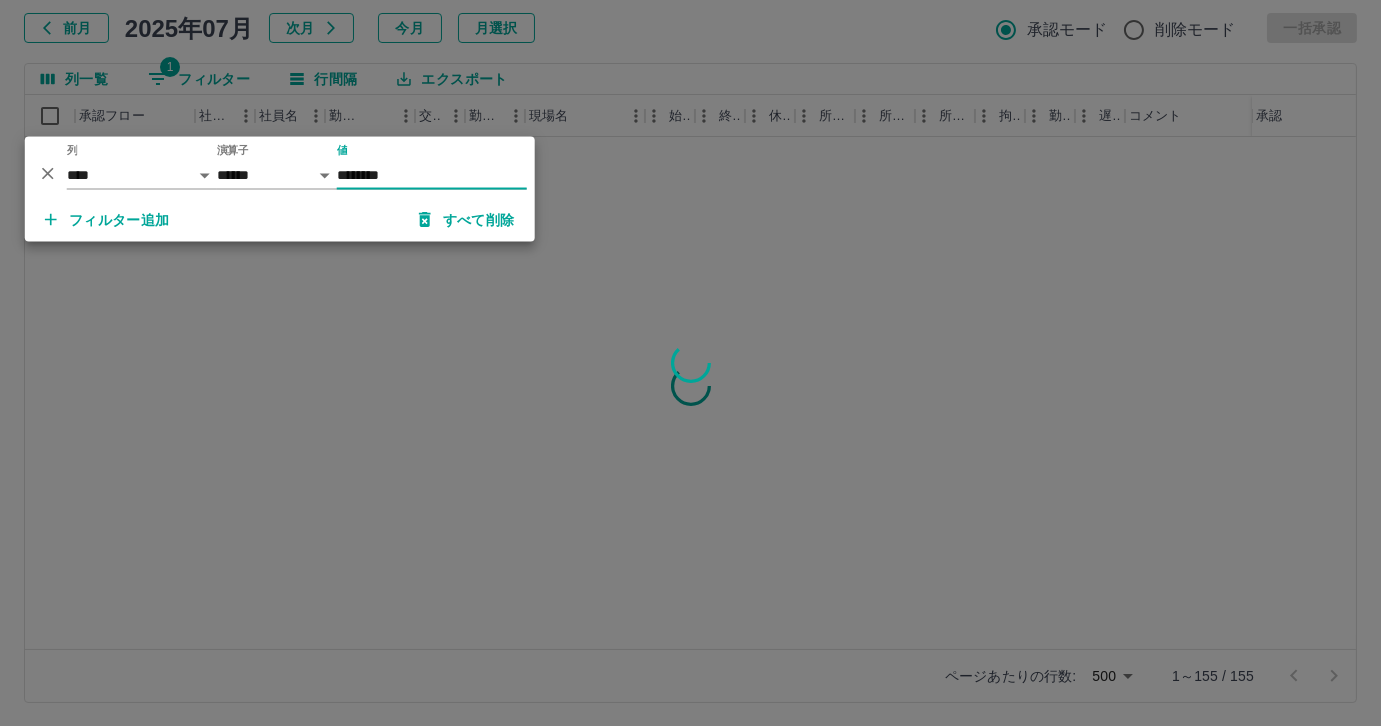 type on "********" 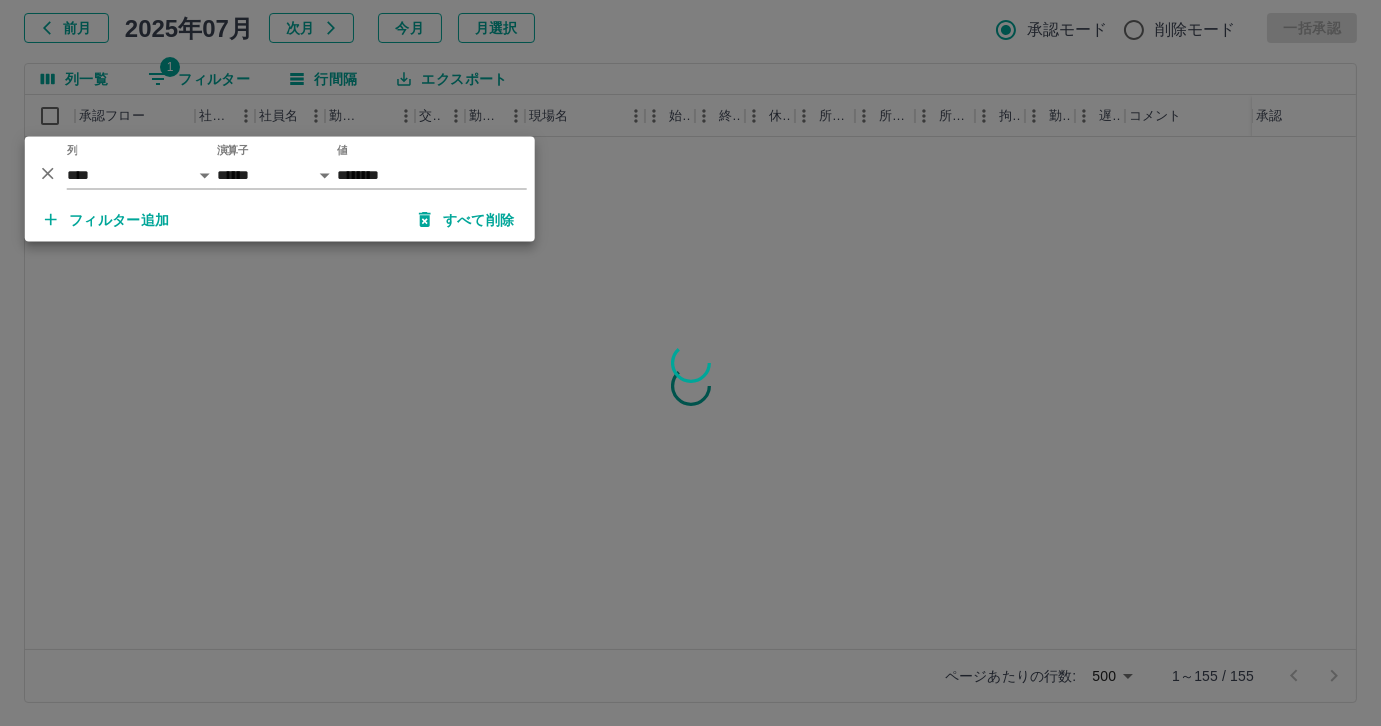 click at bounding box center [690, 363] 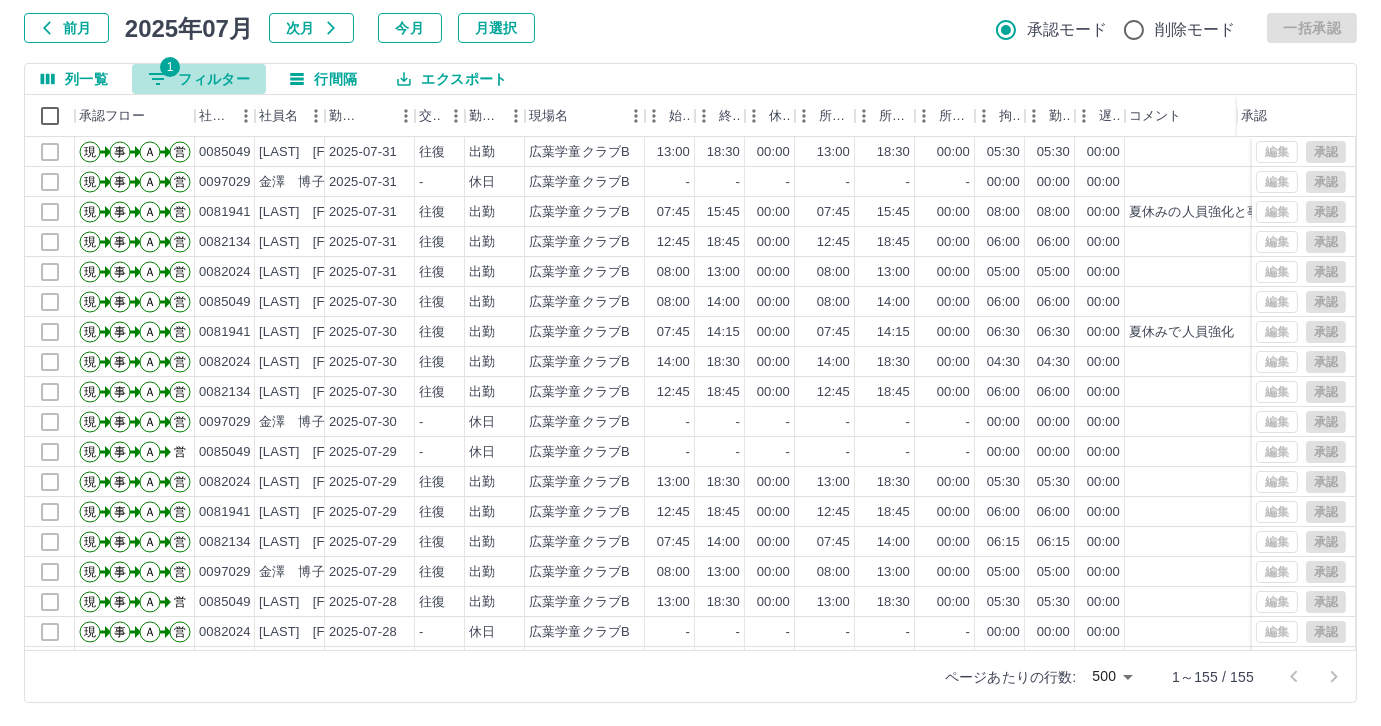 click on "1 フィルター" at bounding box center [199, 79] 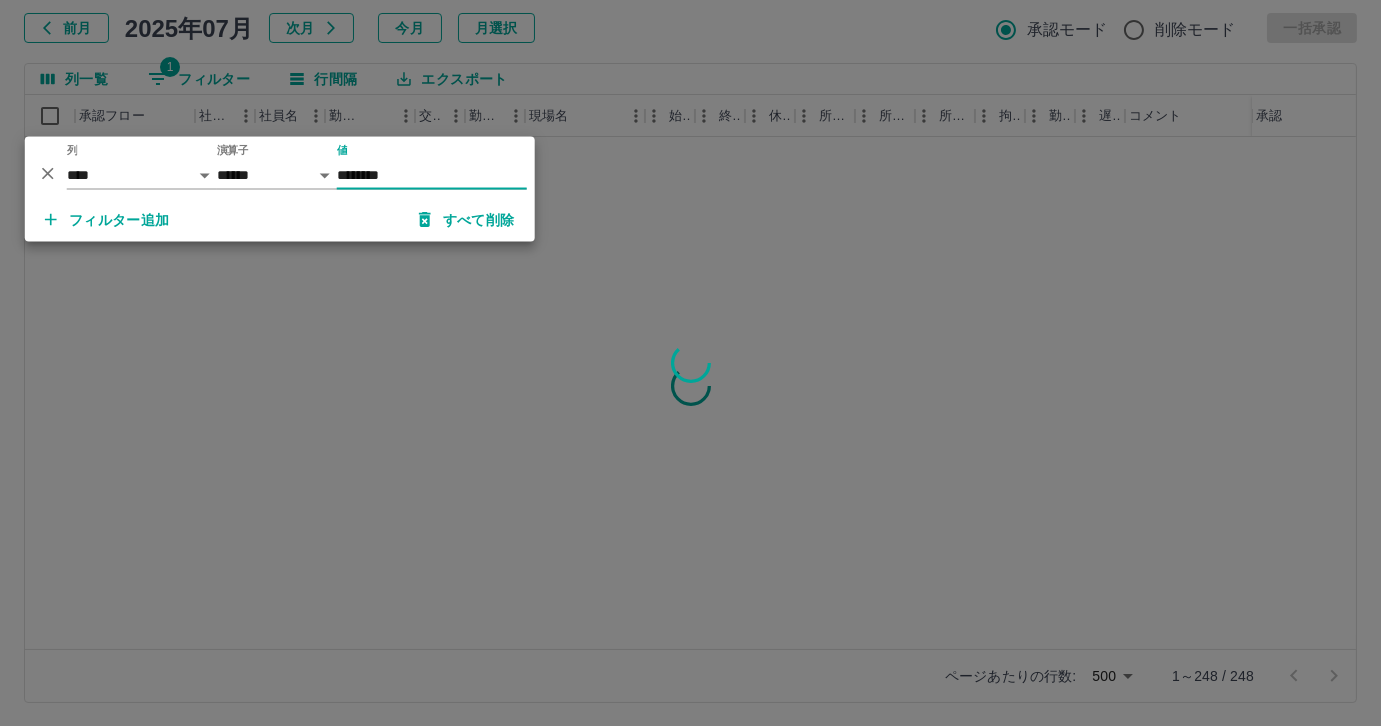 type on "********" 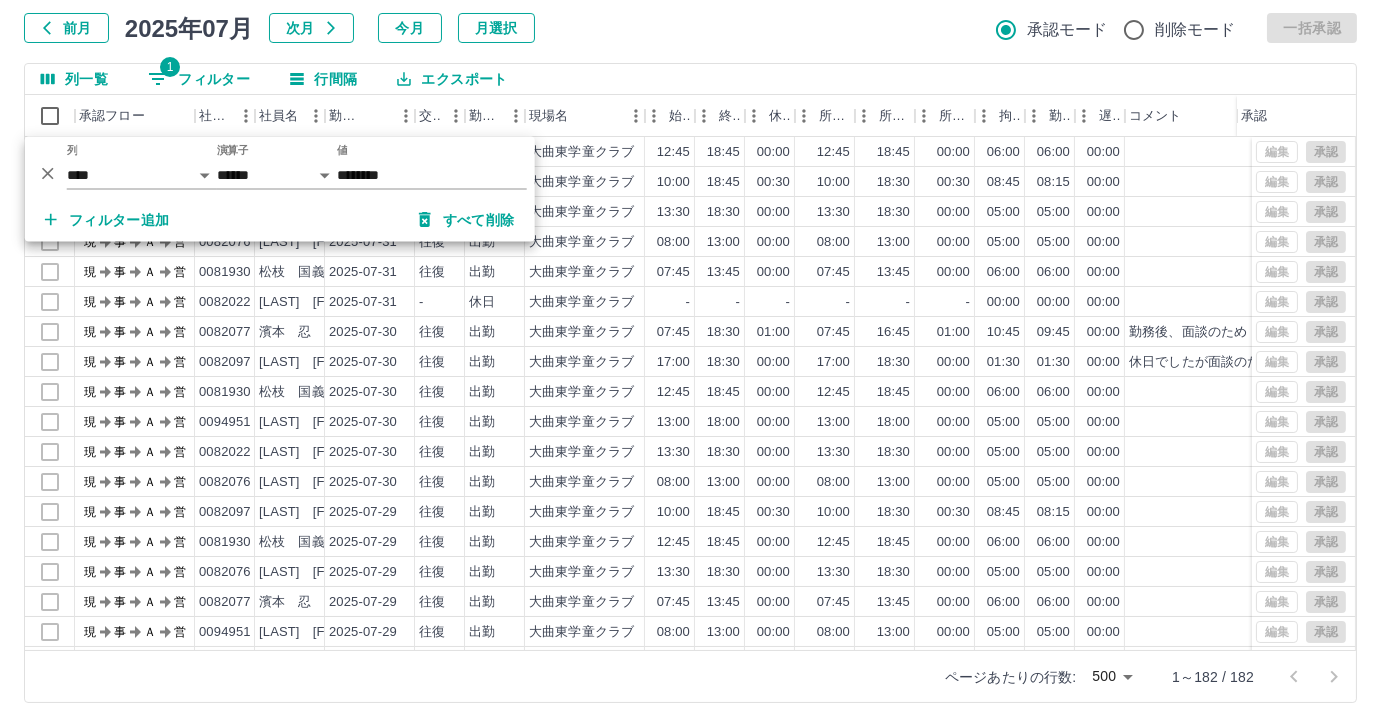 click at bounding box center (690, 363) 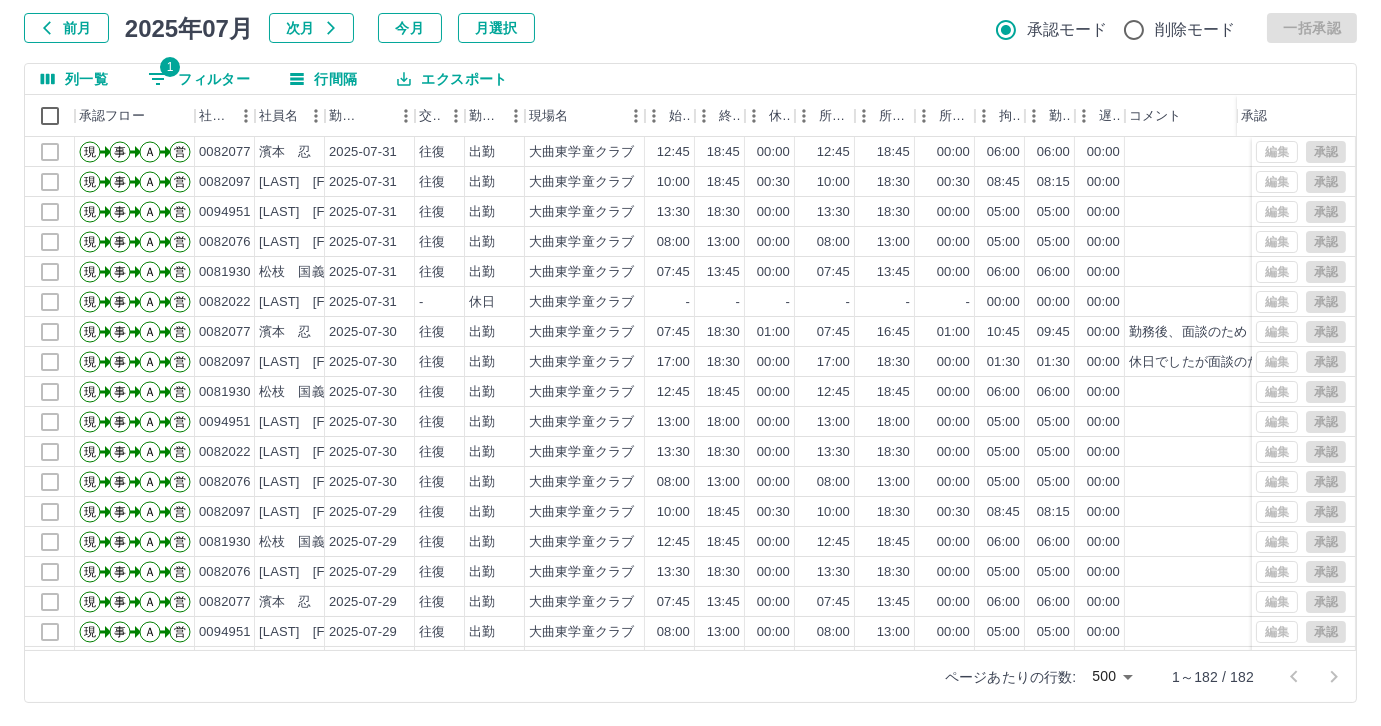 select on "**********" 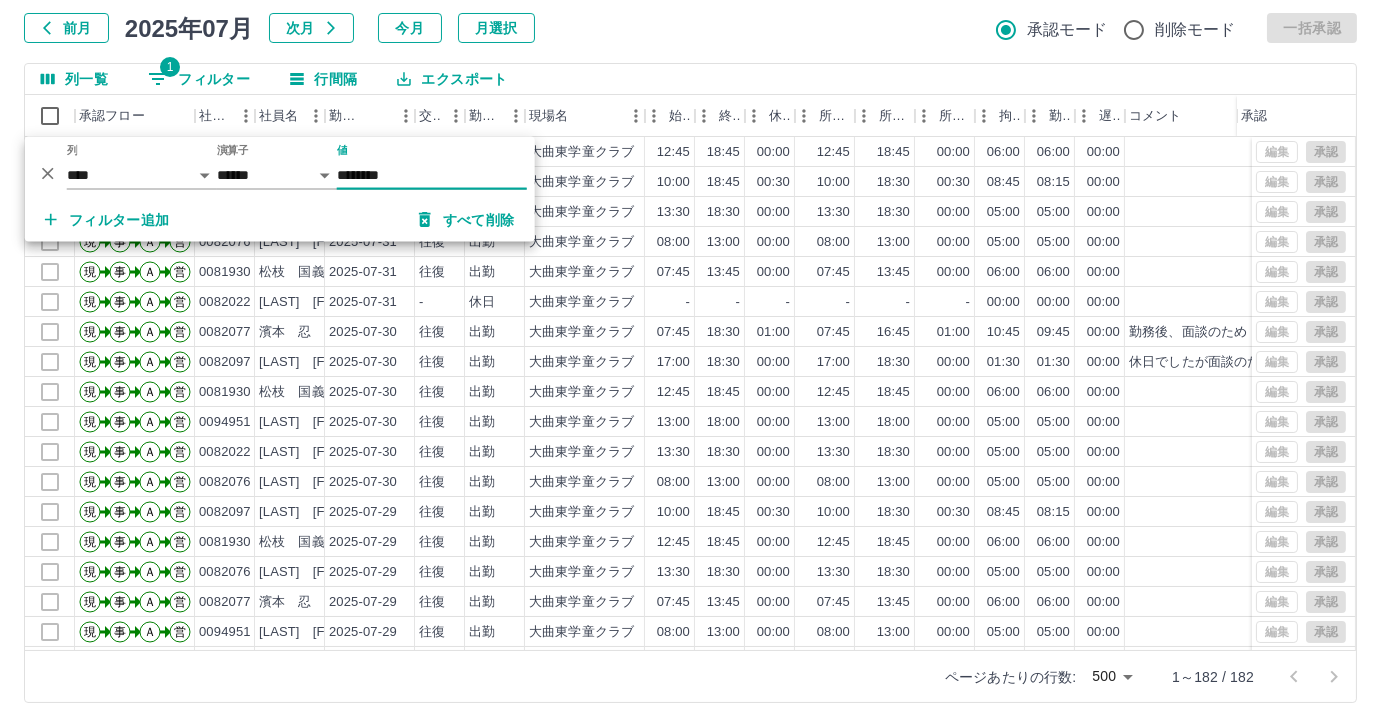 click on "********" at bounding box center [432, 175] 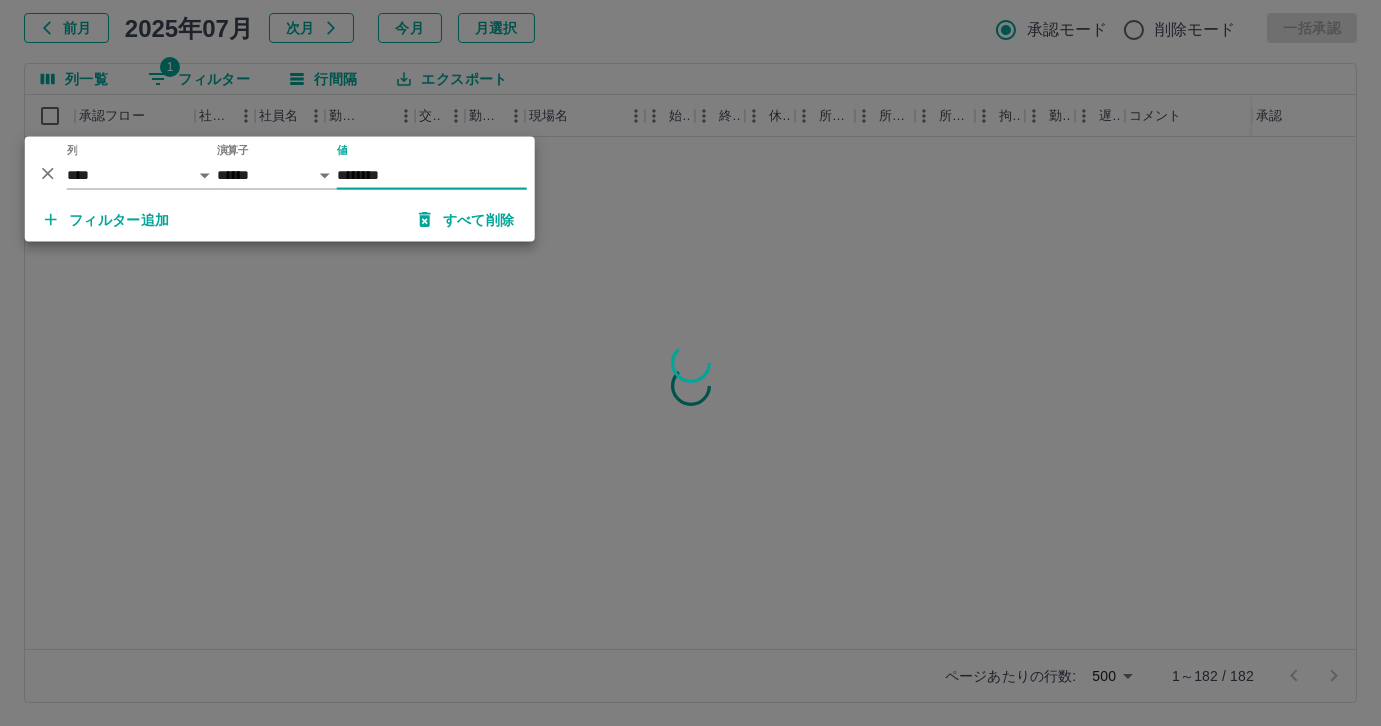 type on "********" 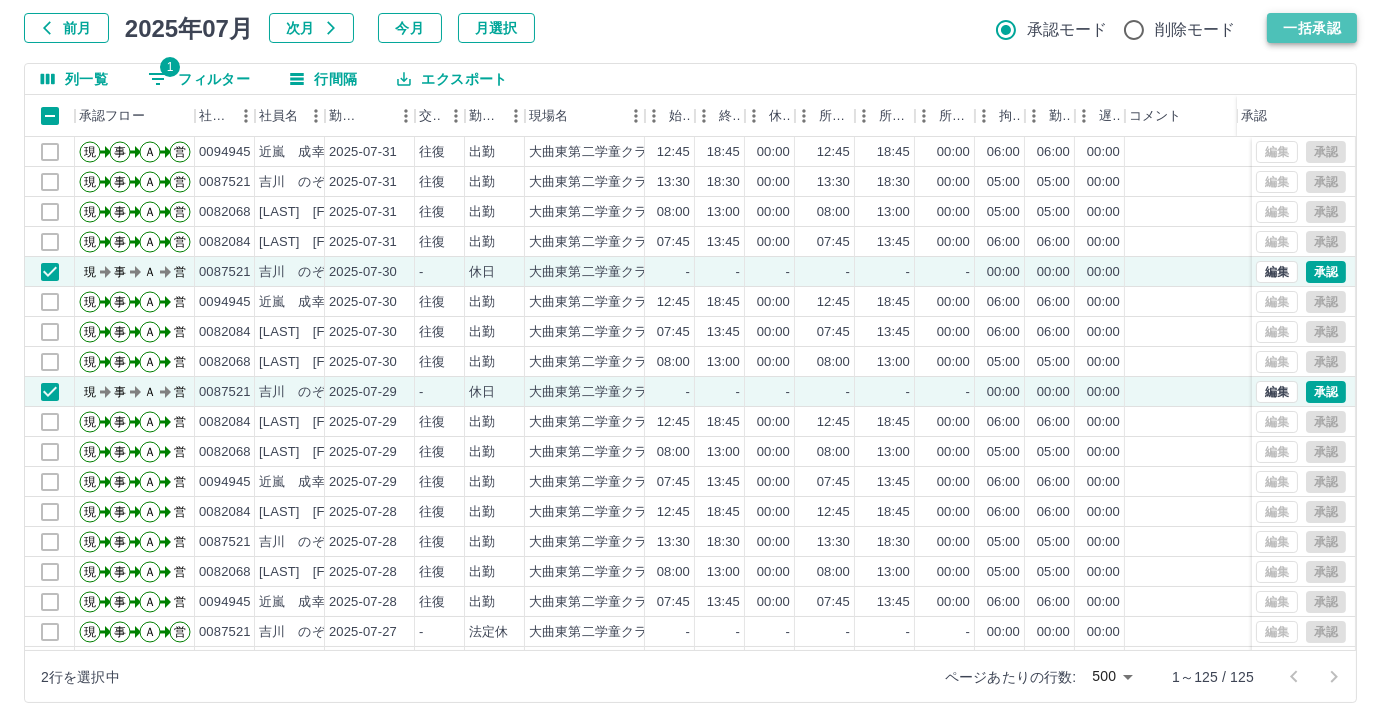 click on "一括承認" at bounding box center (1312, 28) 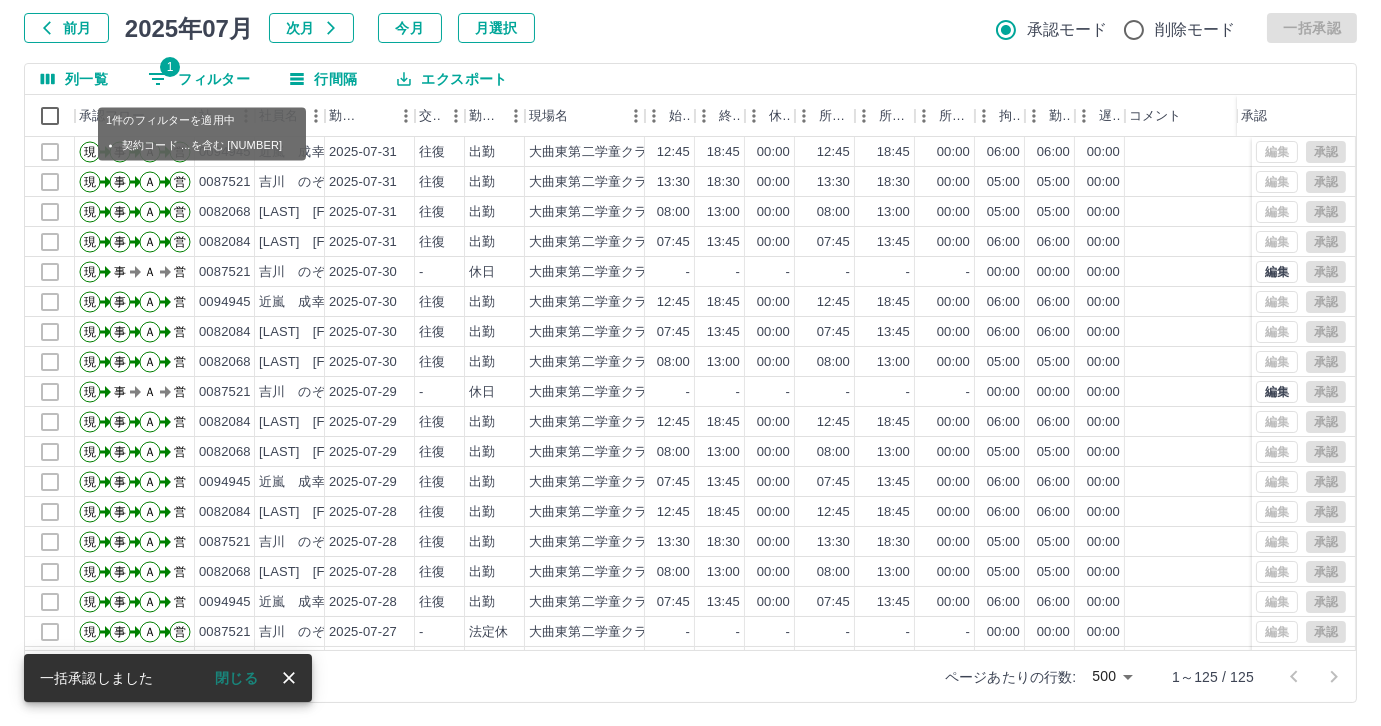 click on "1 フィルター" at bounding box center [199, 79] 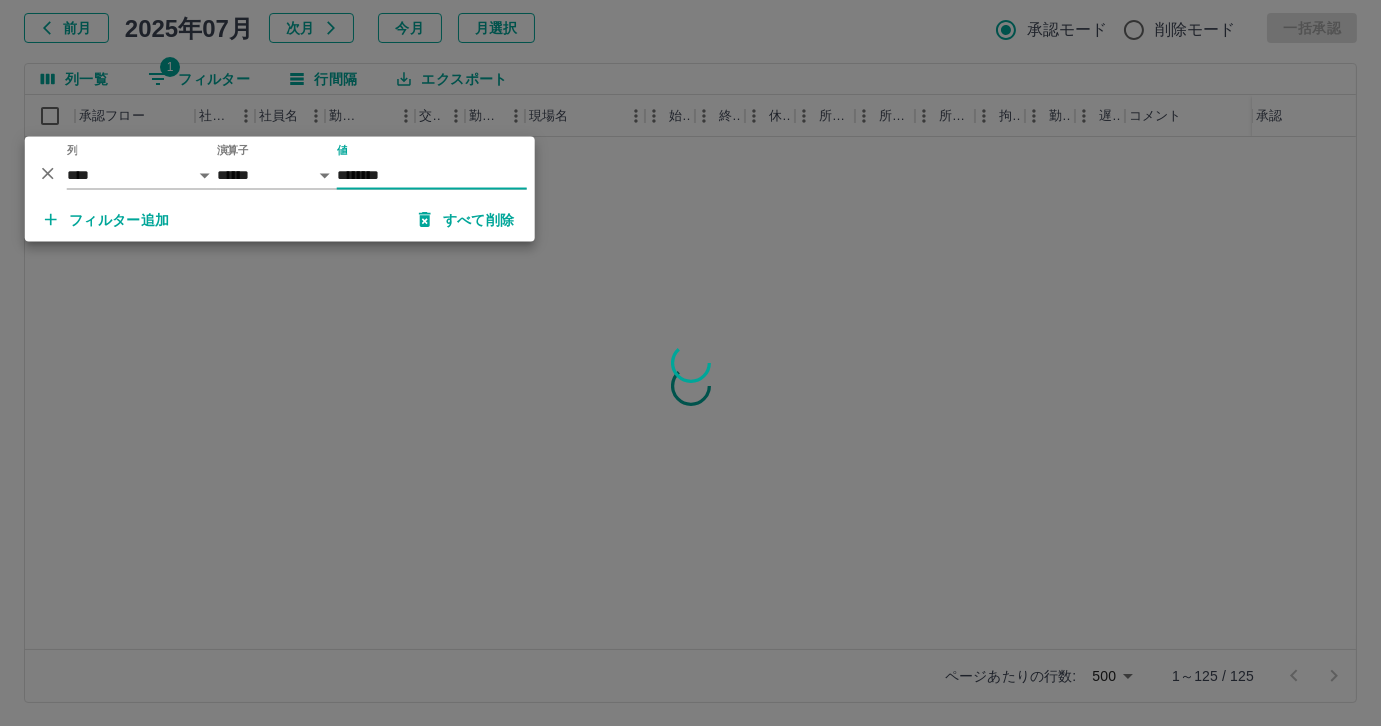 type on "********" 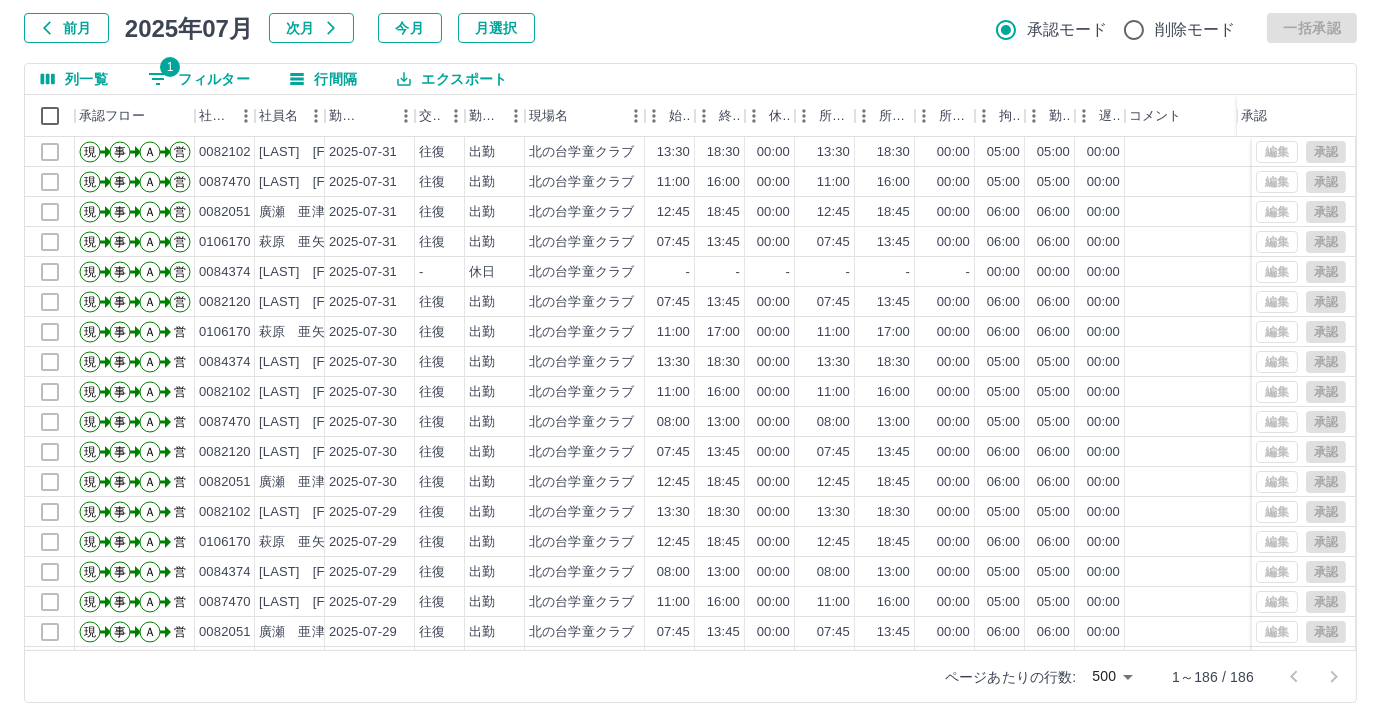select on "**********" 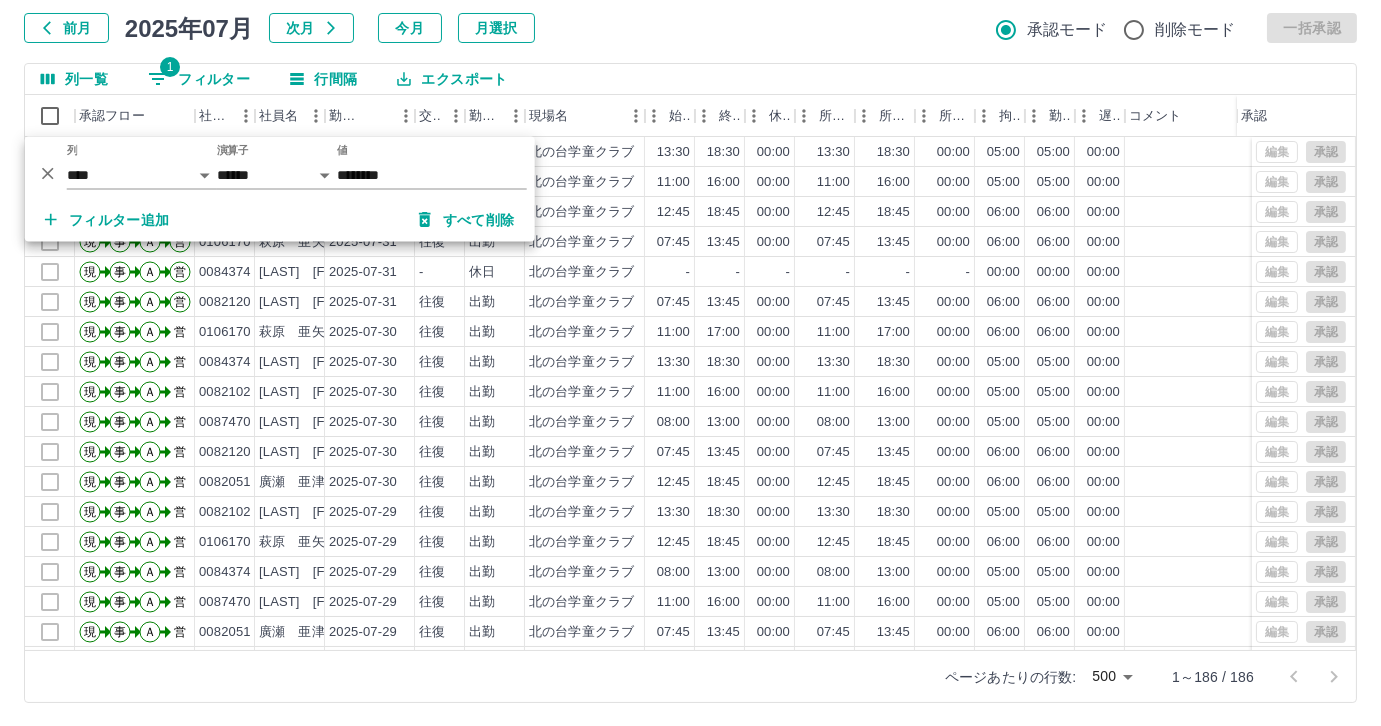 click on "勤務実績承認 前月 2025年07月 次月 今月 月選択 承認モード 削除モード 一括承認 列一覧 1 フィルター 行間隔 エクスポート 承認フロー 社員番号 社員名 勤務日 交通費 勤務区分 現場名 始業 終業 休憩 所定開始 所定終業 所定休憩 拘束 勤務 遅刻等 コメント ステータス 承認 現 事 Ａ 営 [NUMBER] [LAST]　[FIRST] 2025-07-31 往復 出勤 北の台学童クラブ 13:30 18:30 00:00 13:30 18:30 00:00 05:00 05:00 00:00 全承認済 現 事 Ａ 営 [NUMBER] [LAST]　[FIRST] 2025-07-31 往復 出勤 北の台学童クラブ 11:00 16:00 00:00 11:00 16:00 00:00 05:00 05:00 00:00 全承認済 現 事 Ａ 営 [NUMBER] [LAST]　[FIRST] 2025-07-31 往復 出勤 北の台学童クラブ 12:45 18:45 00:00 12:45 18:45 00:00 06:00 06:00 00:00 全承認済 現 事 Ａ 営 [NUMBER] [LAST]　[FIRST] 2025-07-31 往復 出勤 北の台学童クラブ 07:45 13:45 00:00 07:45 13:45 00:00 06:00 06:00 00:00 全承認済 現 事 Ａ 営 [NUMBER]" at bounding box center [690, 329] 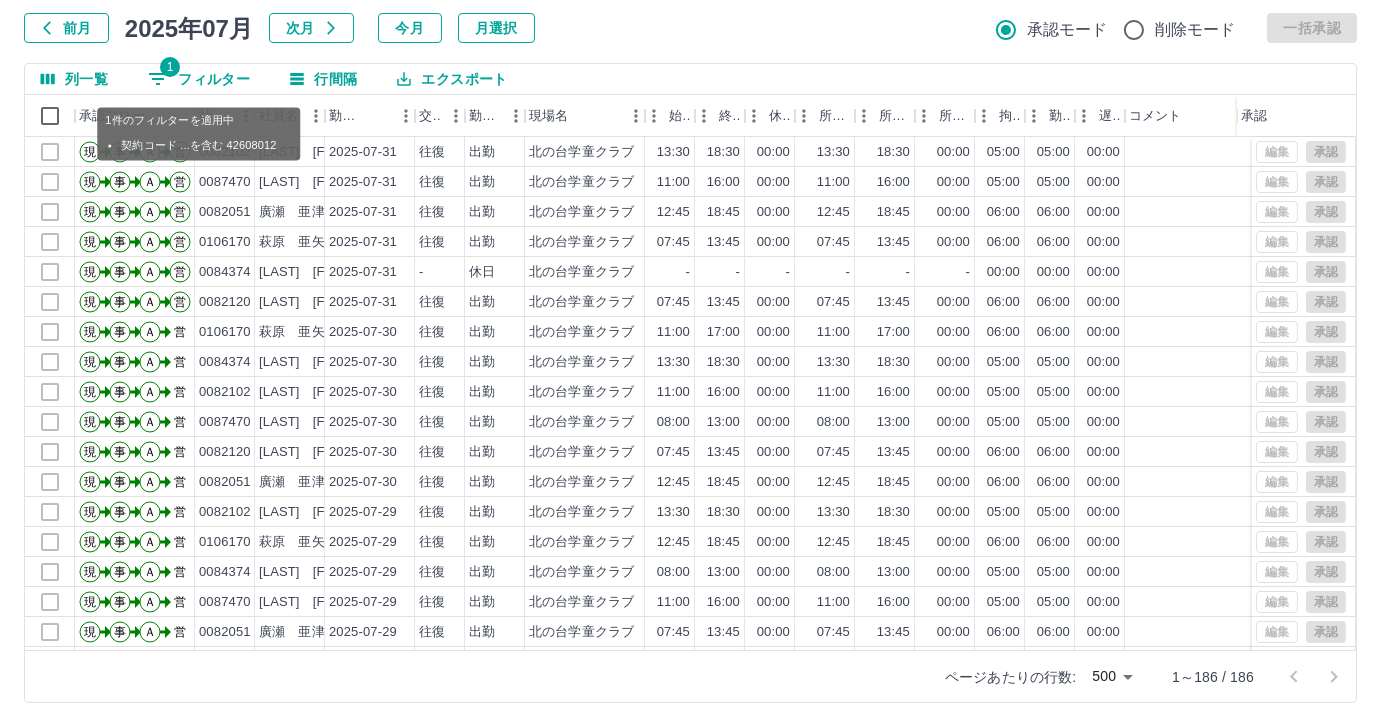 click on "1 フィルター" at bounding box center (199, 79) 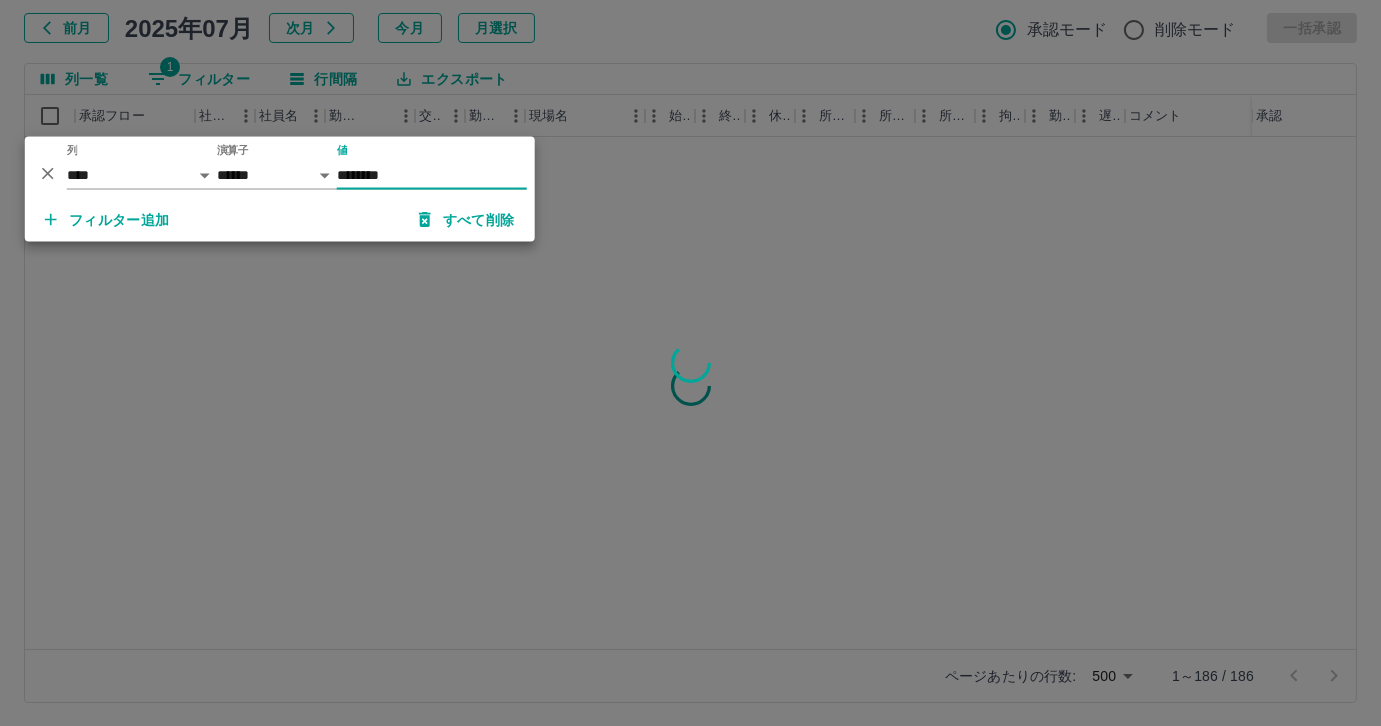 type on "********" 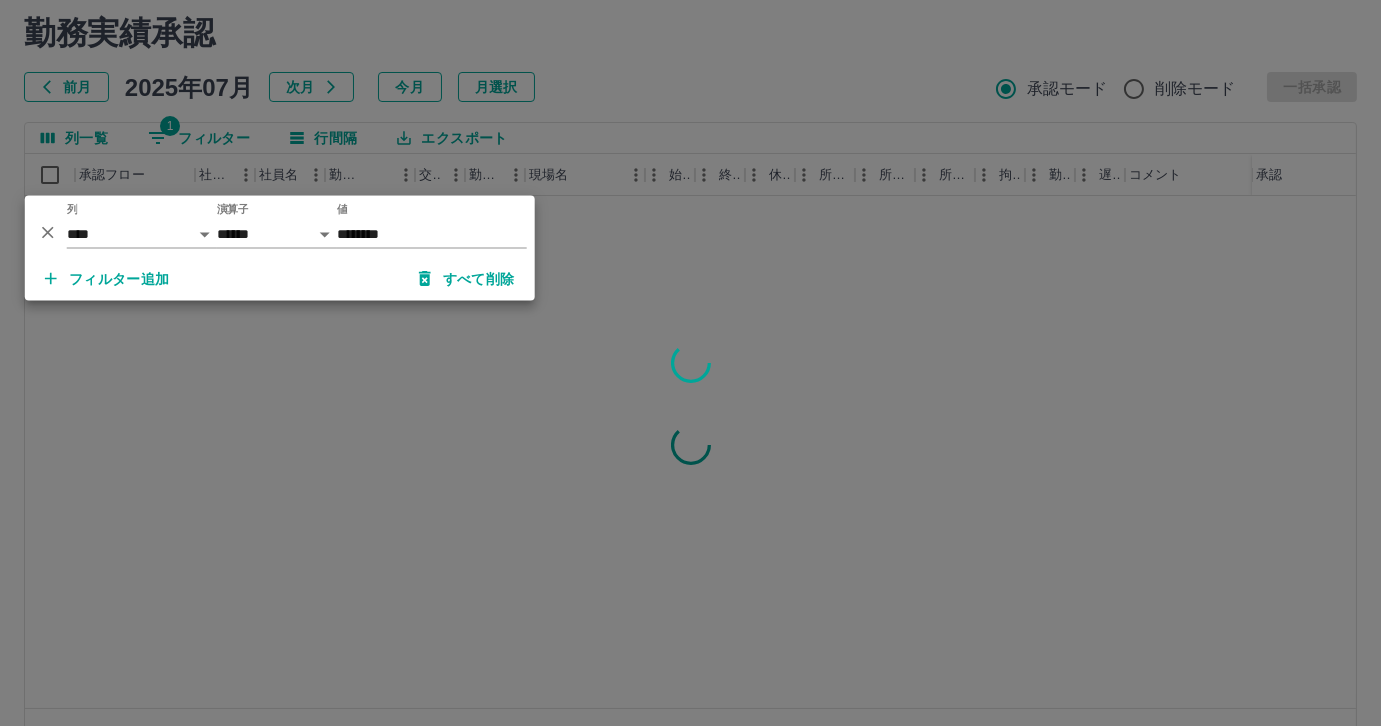 click at bounding box center (690, 363) 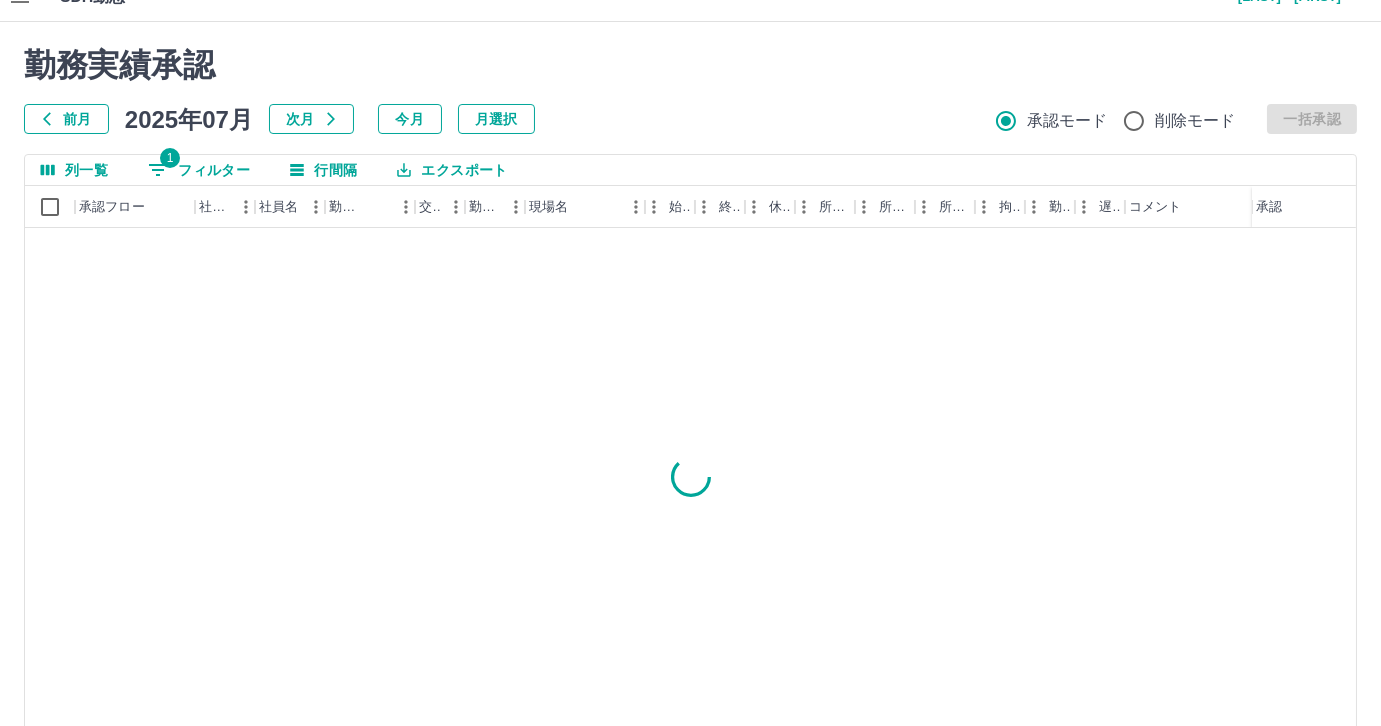 scroll, scrollTop: 118, scrollLeft: 0, axis: vertical 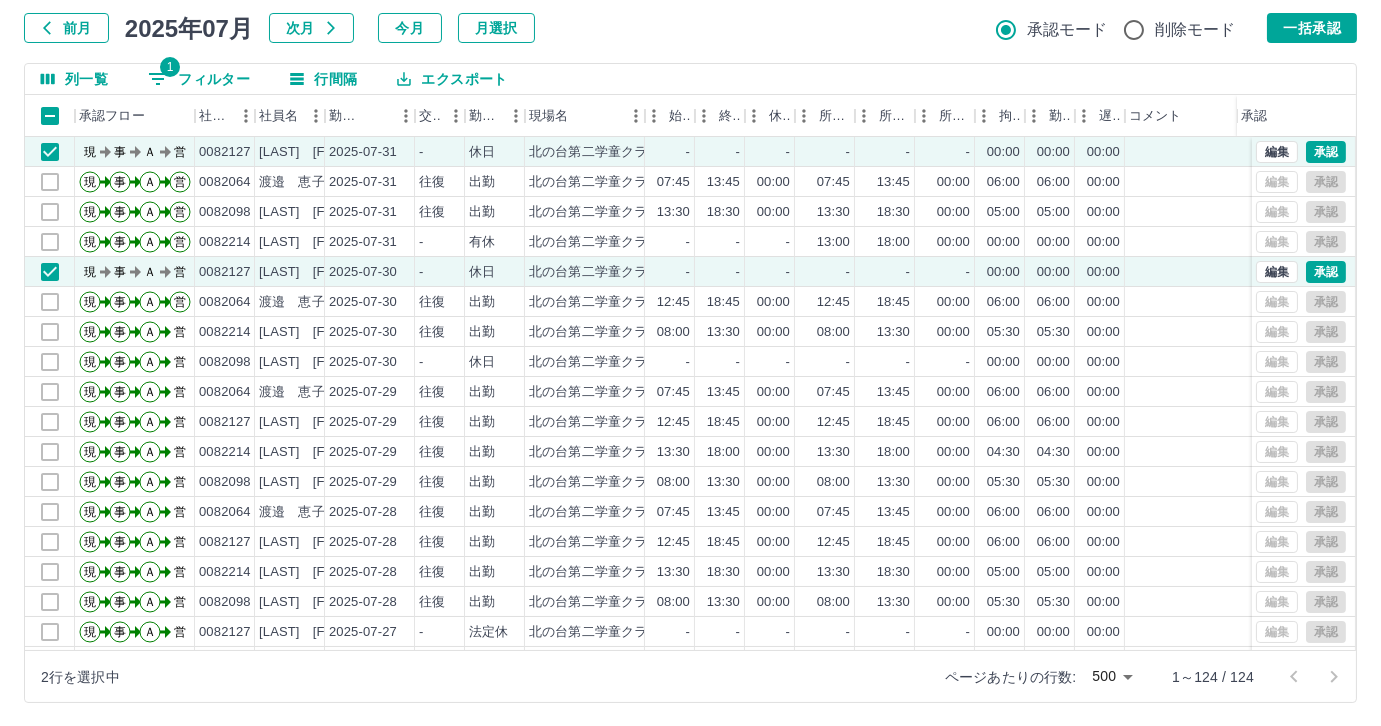 drag, startPoint x: 1293, startPoint y: 23, endPoint x: 1035, endPoint y: 30, distance: 258.09494 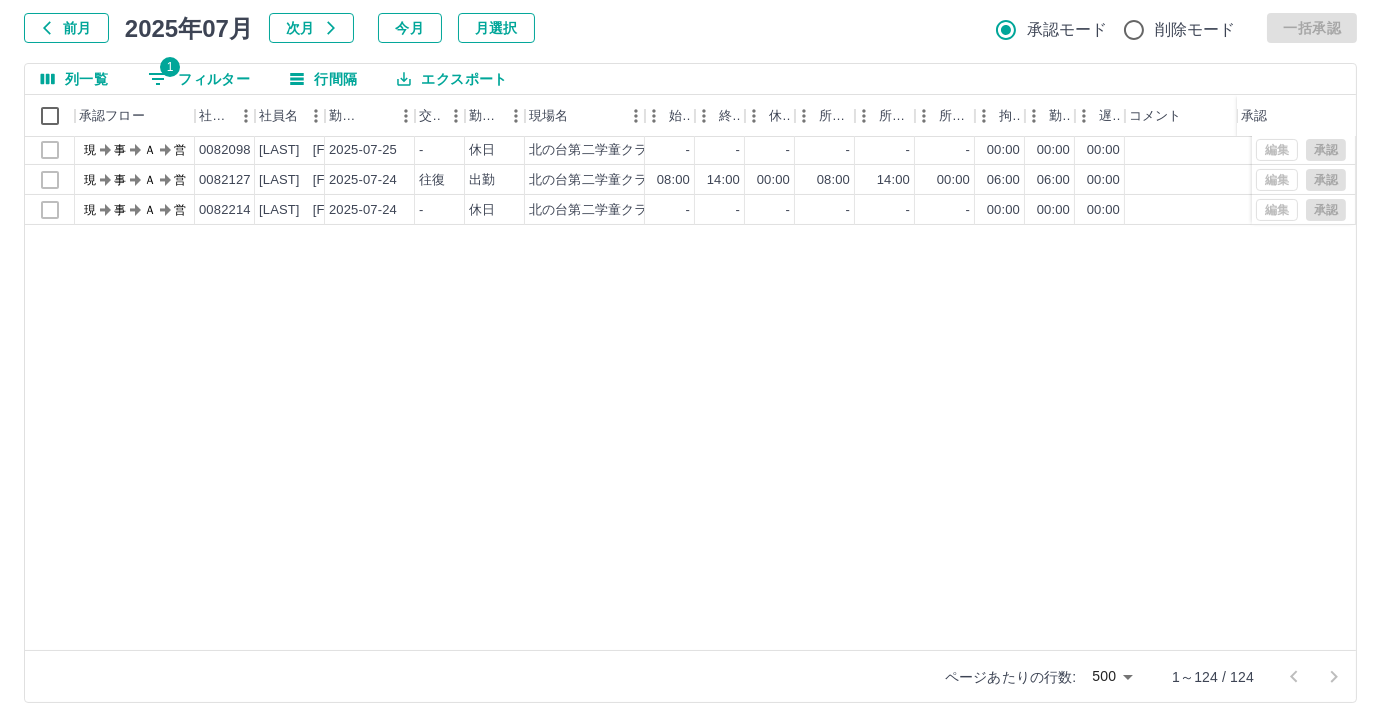 scroll, scrollTop: 0, scrollLeft: 0, axis: both 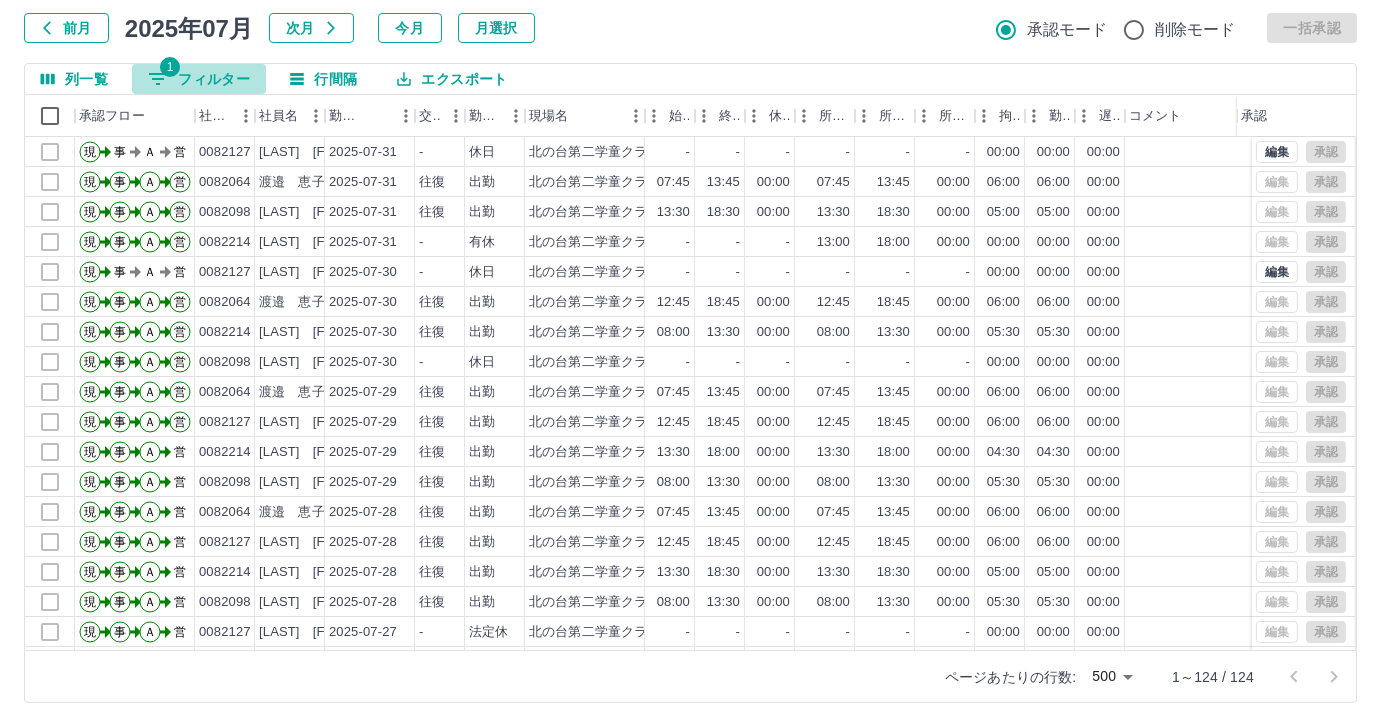 click on "1 フィルター" at bounding box center [199, 79] 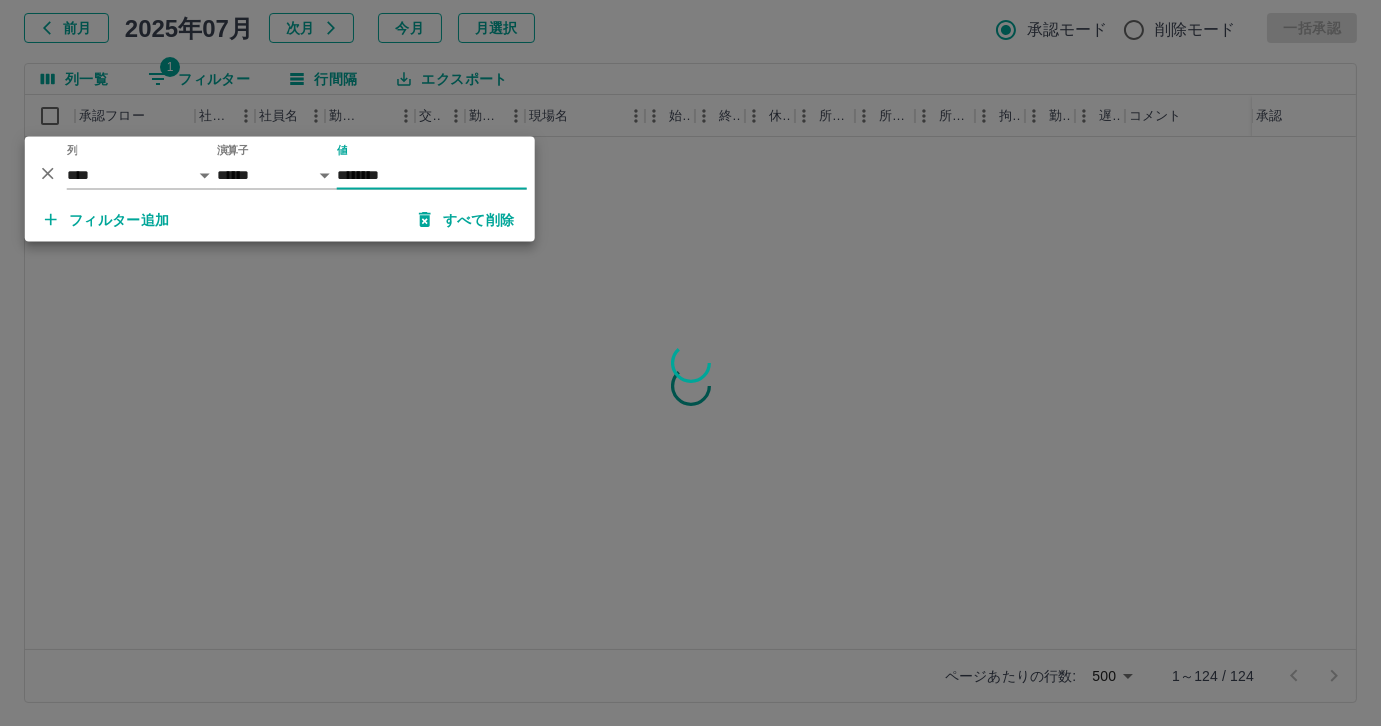 type on "********" 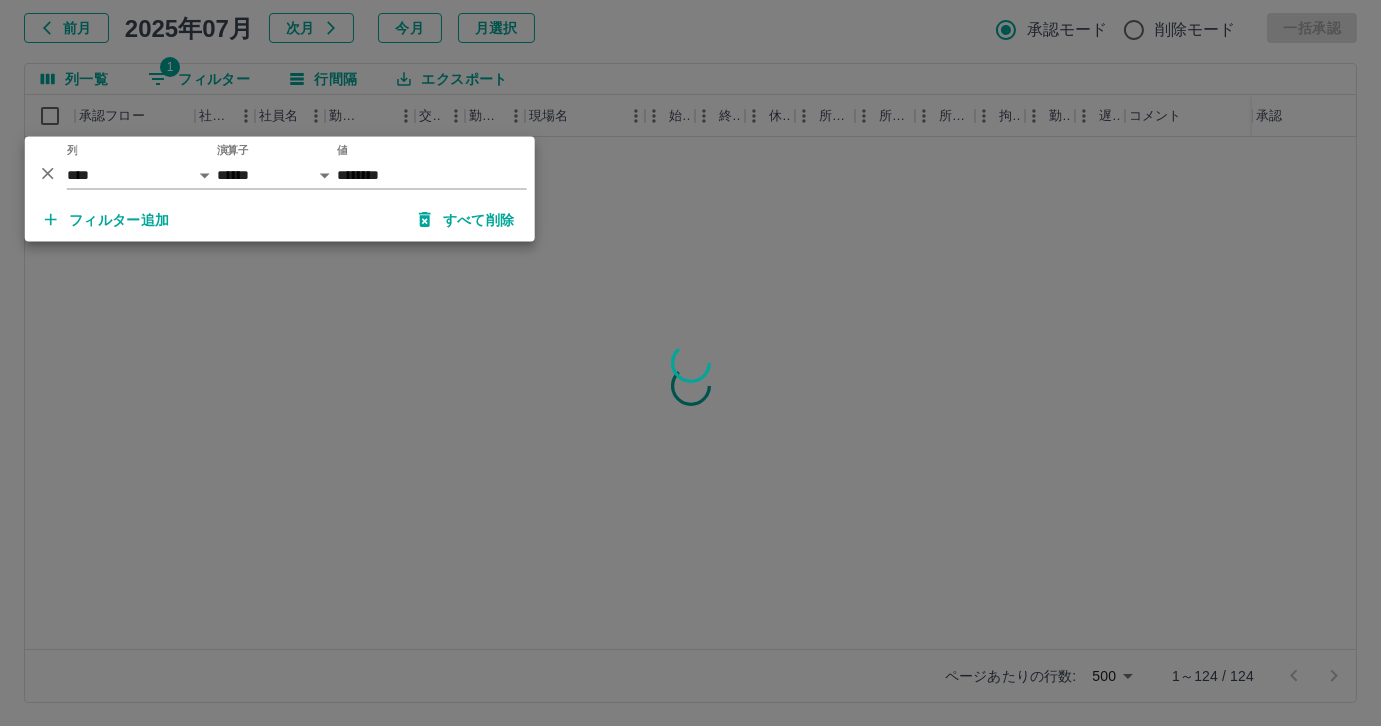 click at bounding box center [690, 363] 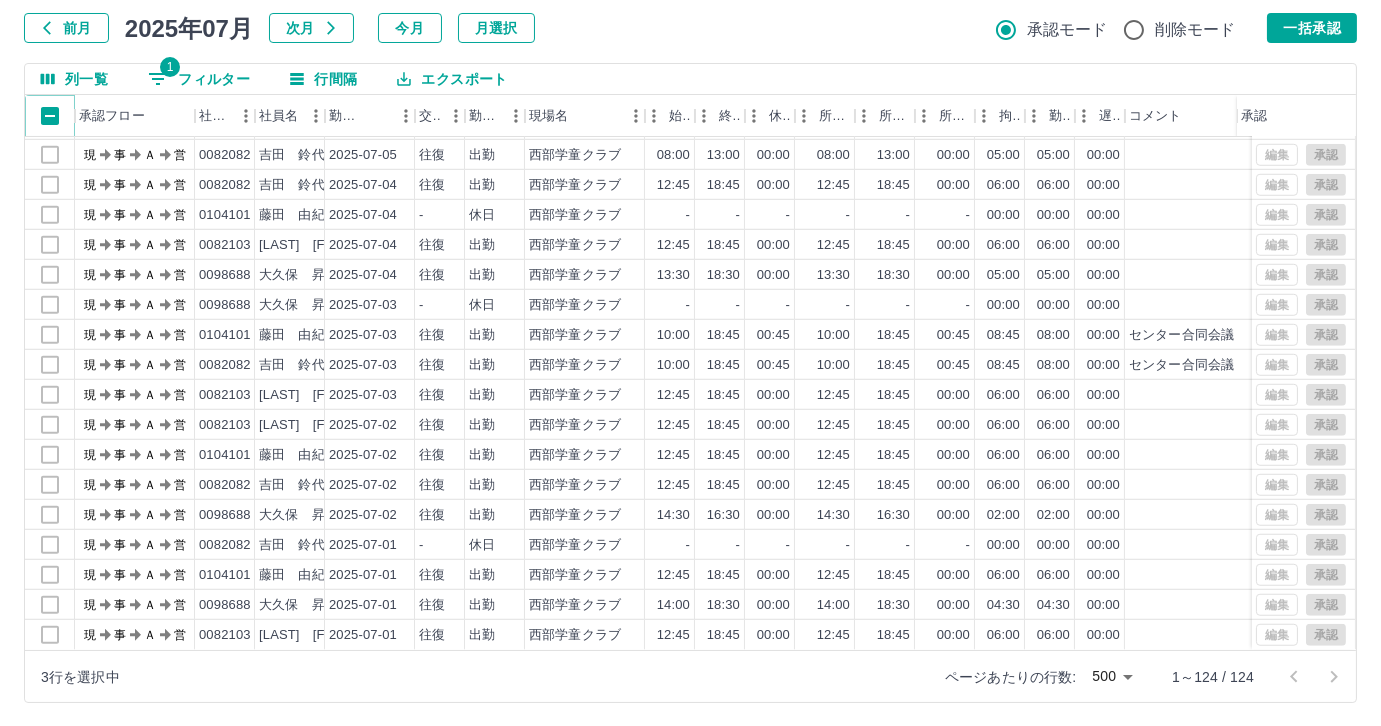 scroll, scrollTop: 3221, scrollLeft: 0, axis: vertical 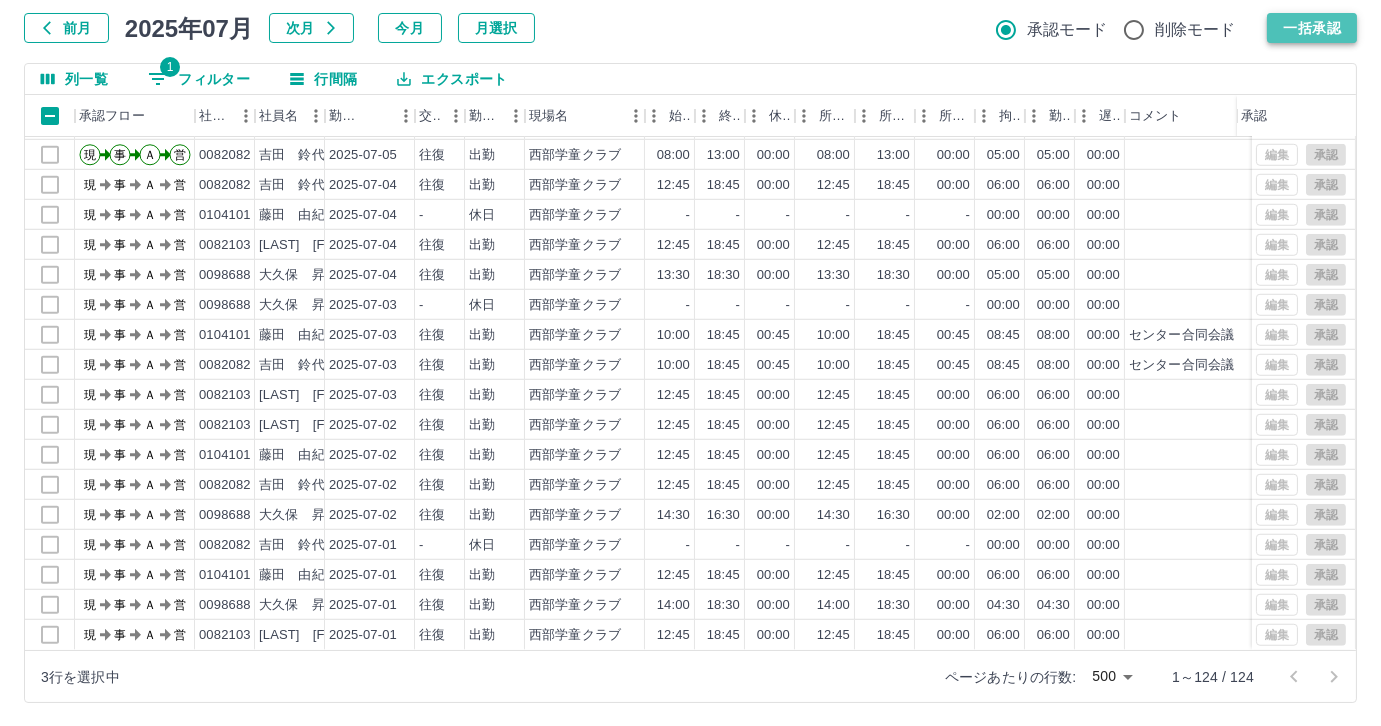 click on "一括承認" at bounding box center [1312, 28] 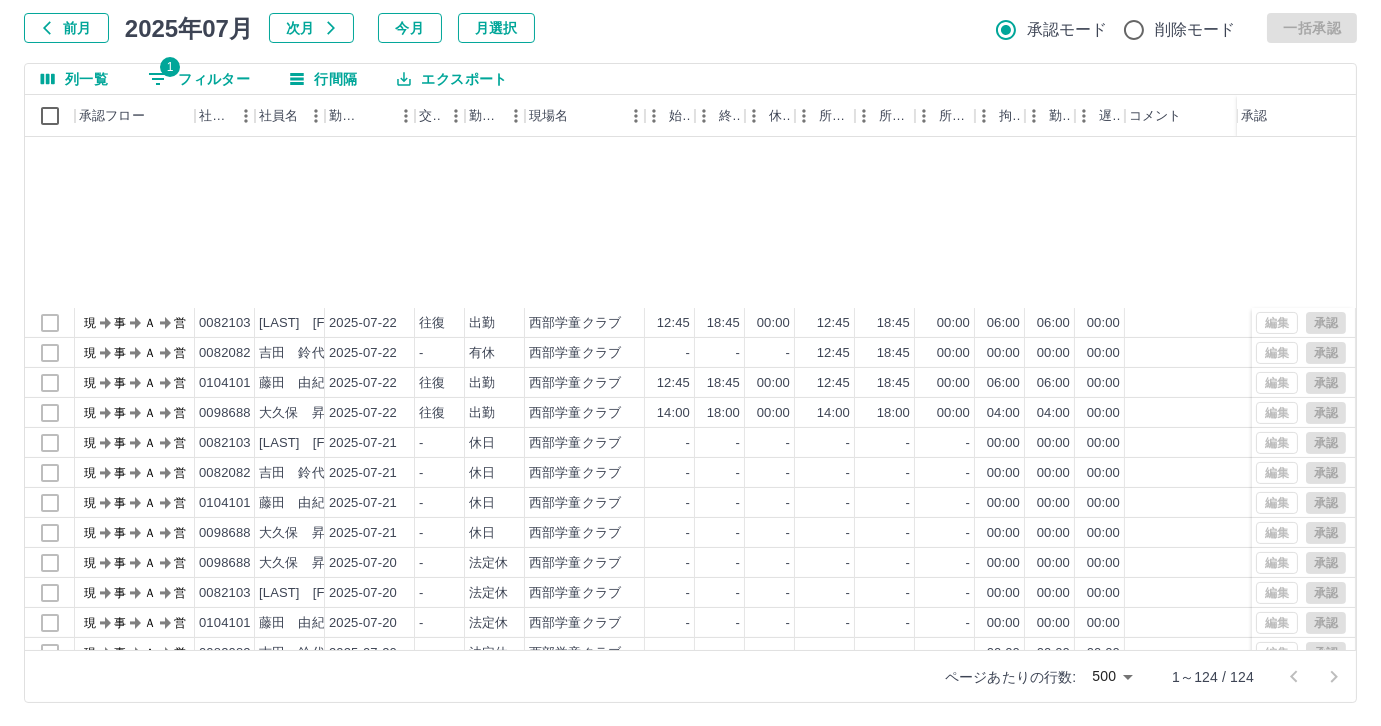 scroll, scrollTop: 1272, scrollLeft: 0, axis: vertical 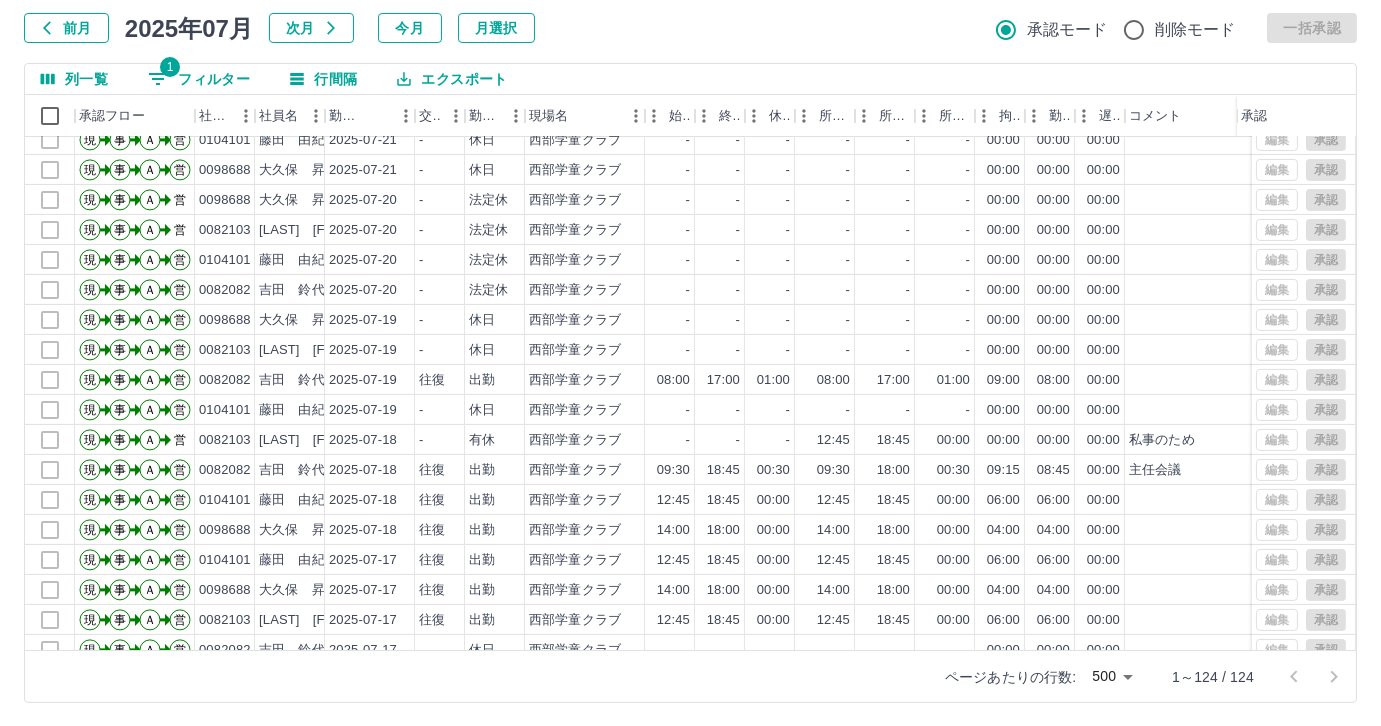 click on "1 フィルター" at bounding box center (199, 79) 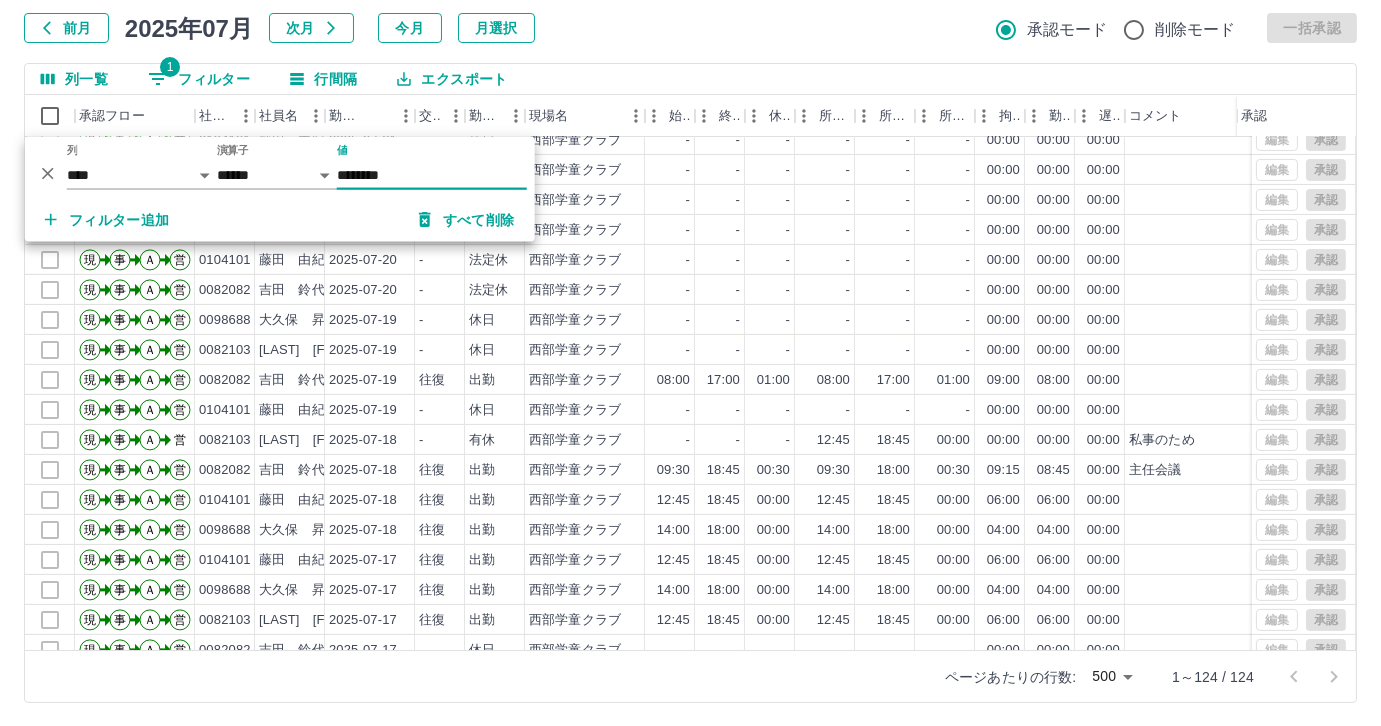 click on "********" at bounding box center [432, 175] 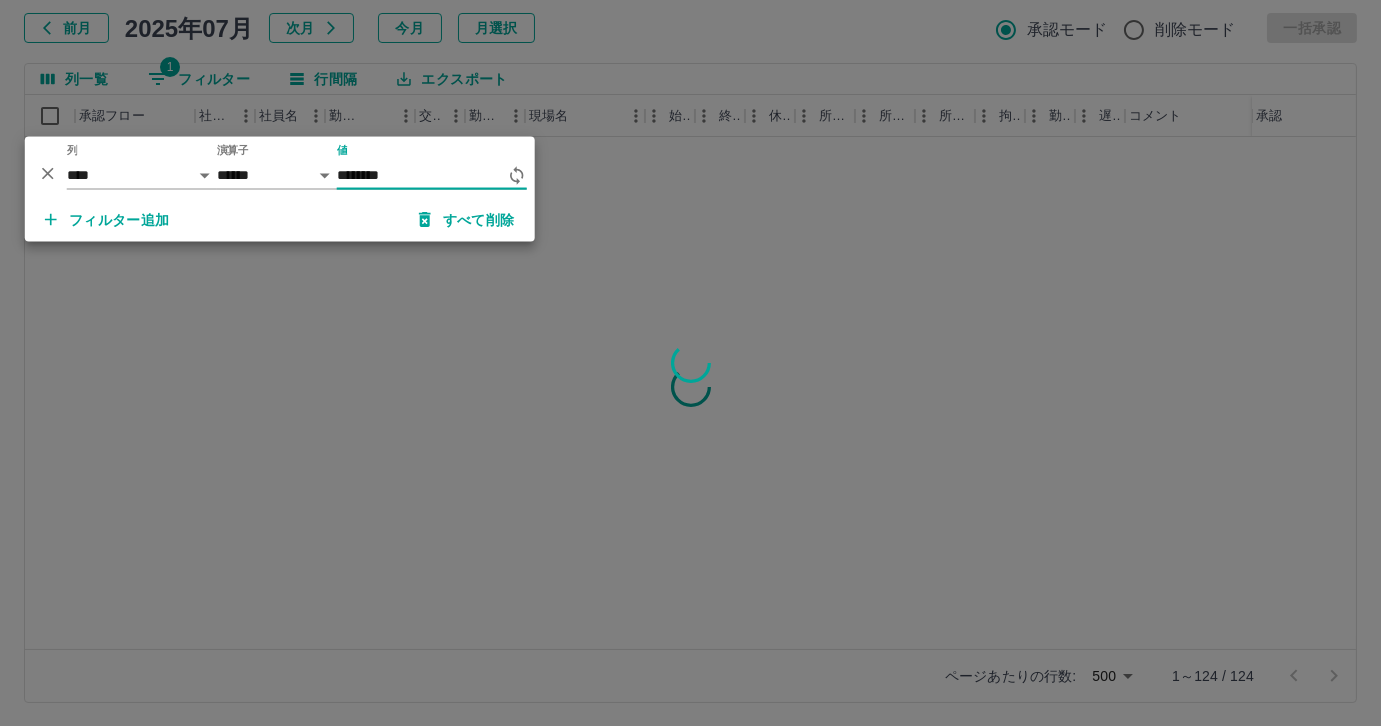 scroll, scrollTop: 0, scrollLeft: 0, axis: both 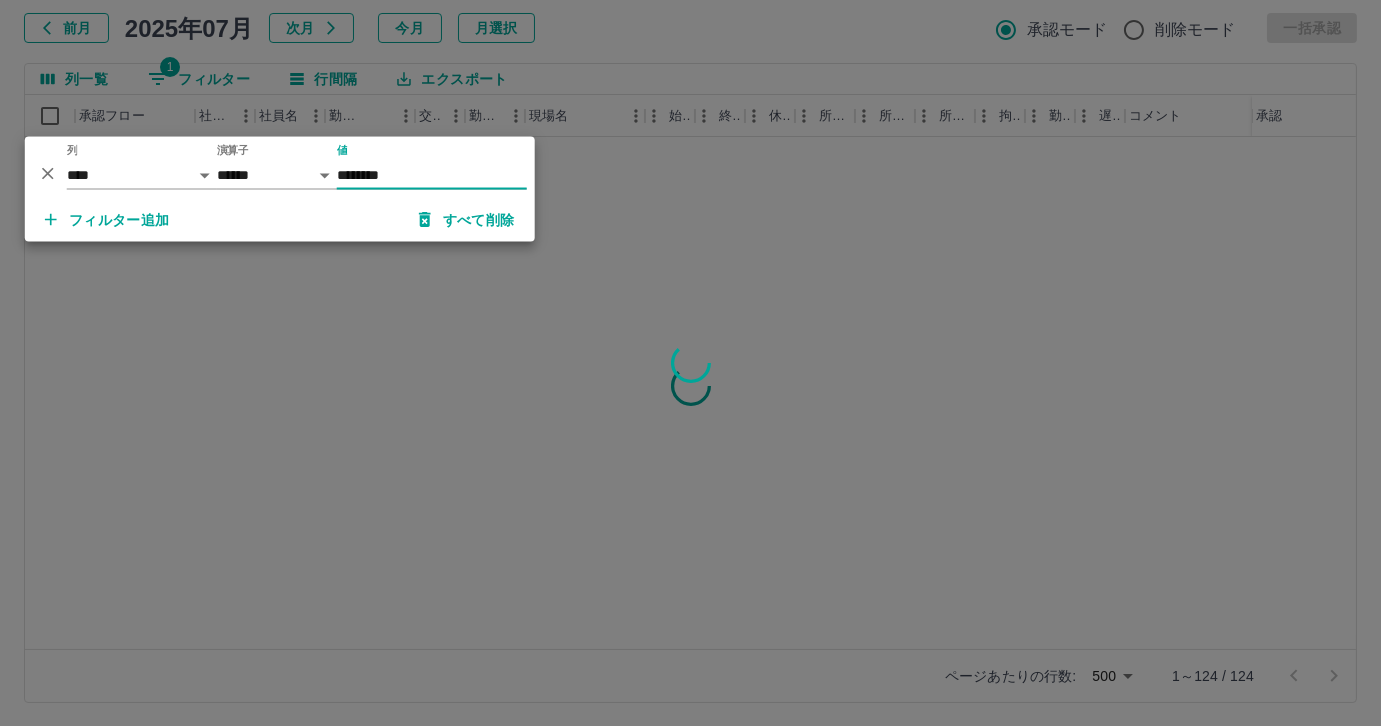 type on "********" 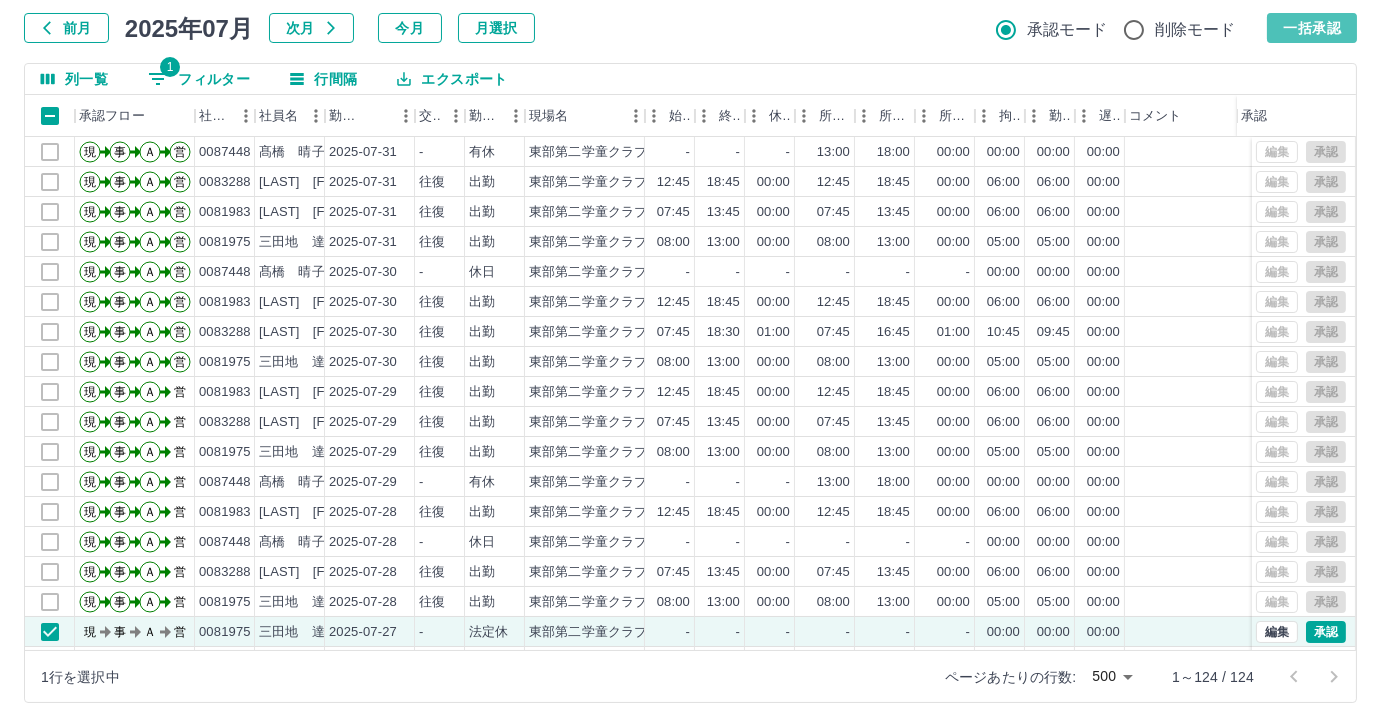 drag, startPoint x: 1323, startPoint y: 22, endPoint x: 438, endPoint y: 287, distance: 923.82355 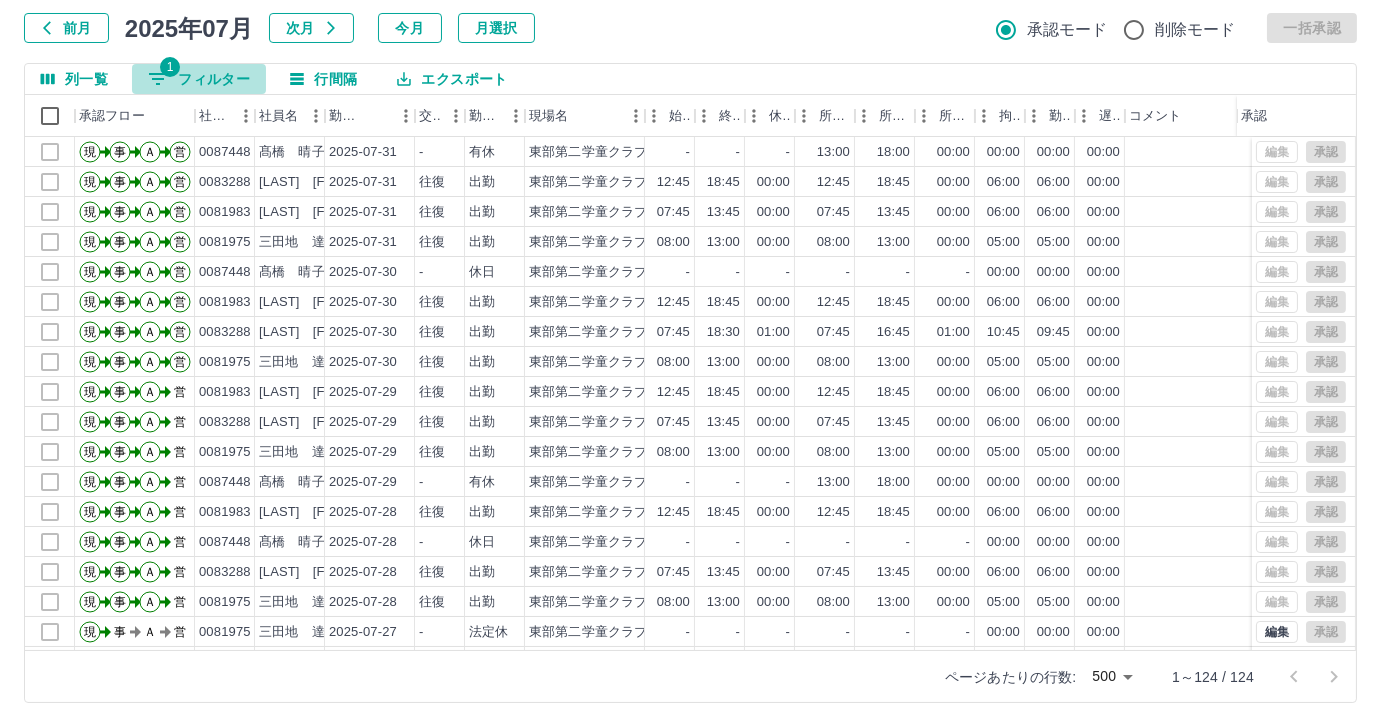 click on "1 フィルター" at bounding box center [199, 79] 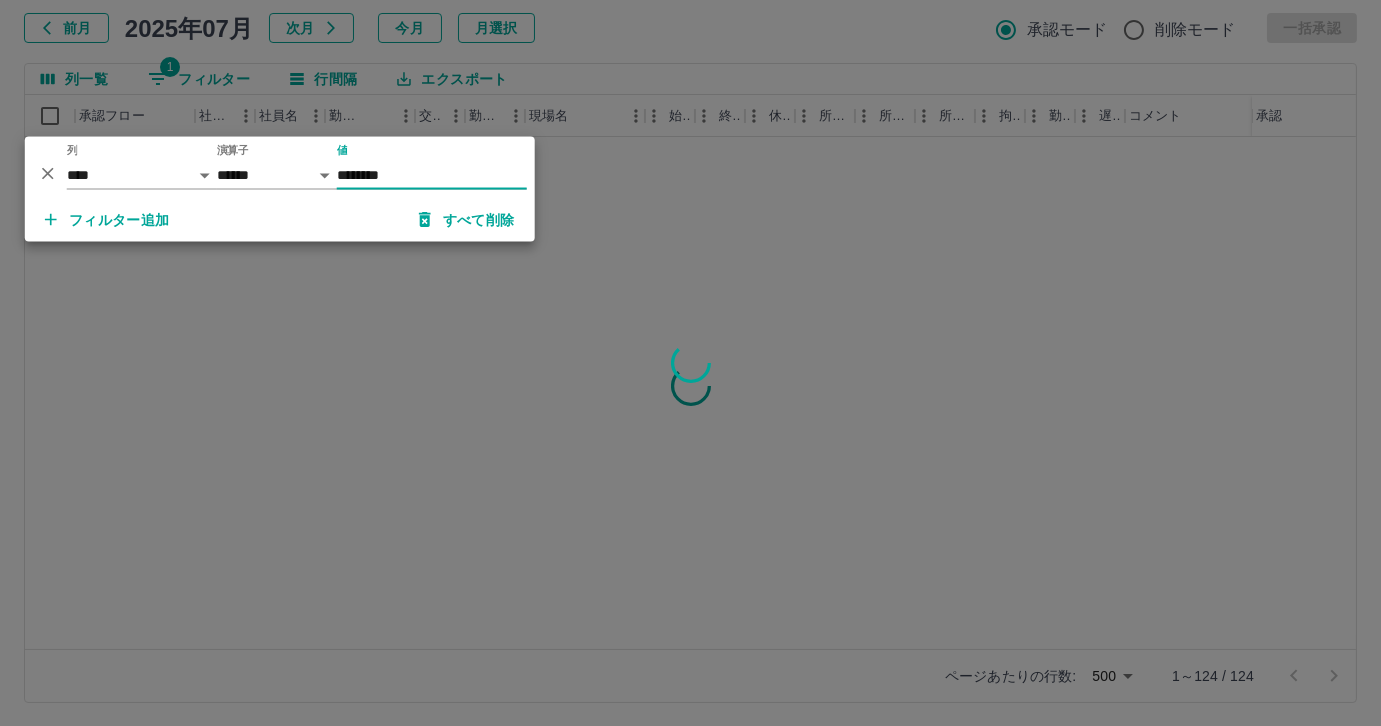 type on "********" 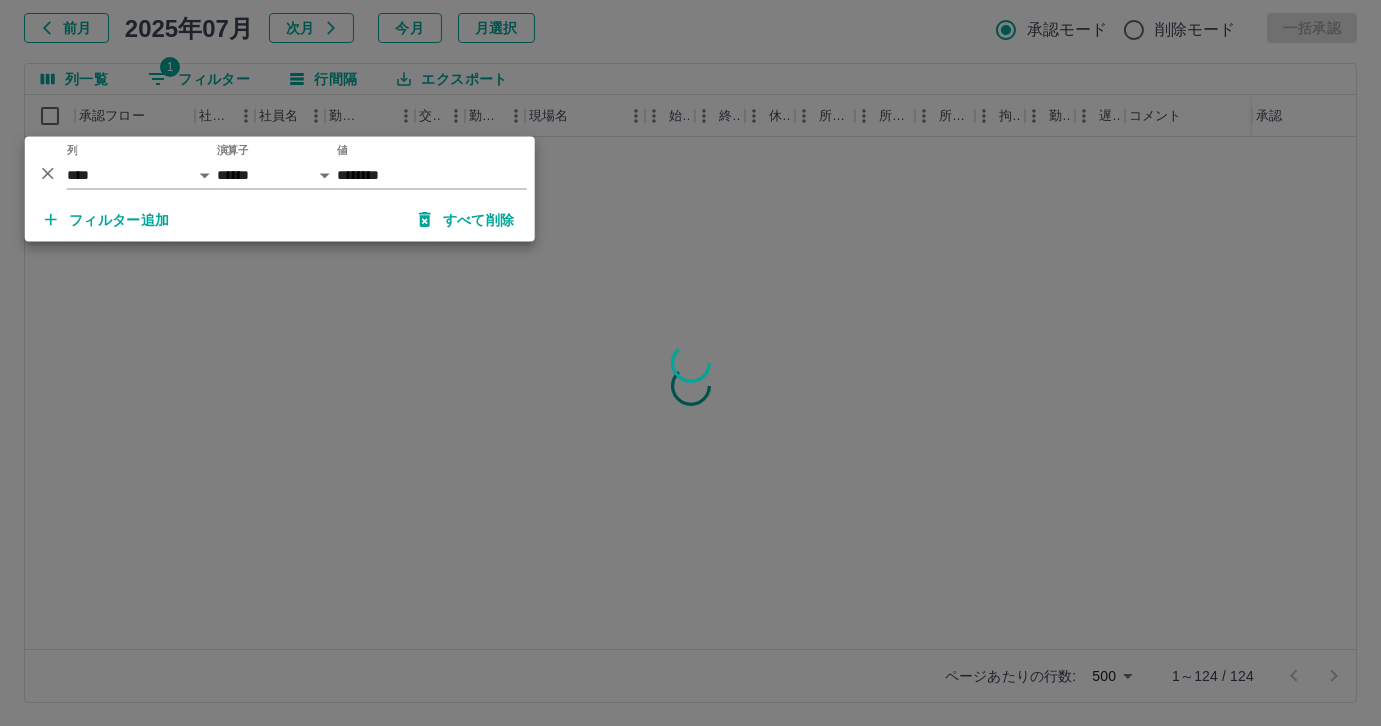 click at bounding box center (690, 363) 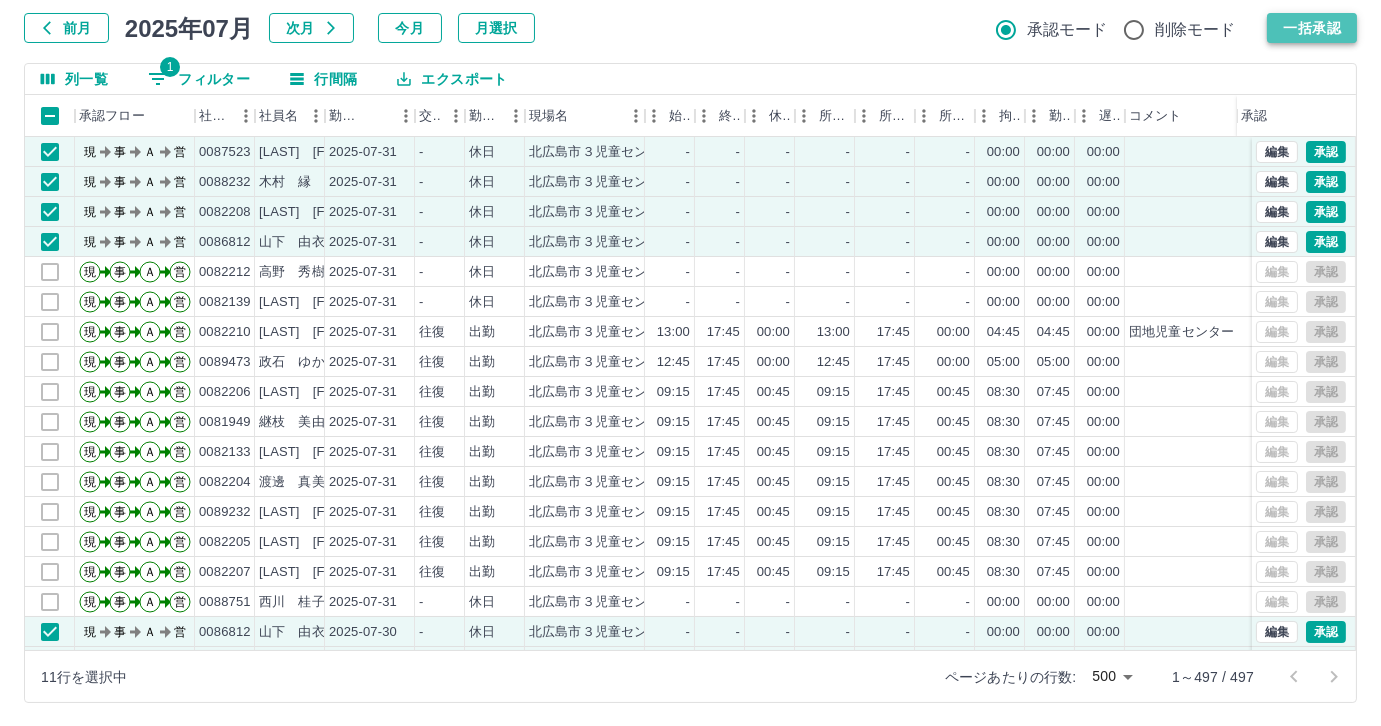 click on "一括承認" at bounding box center [1312, 28] 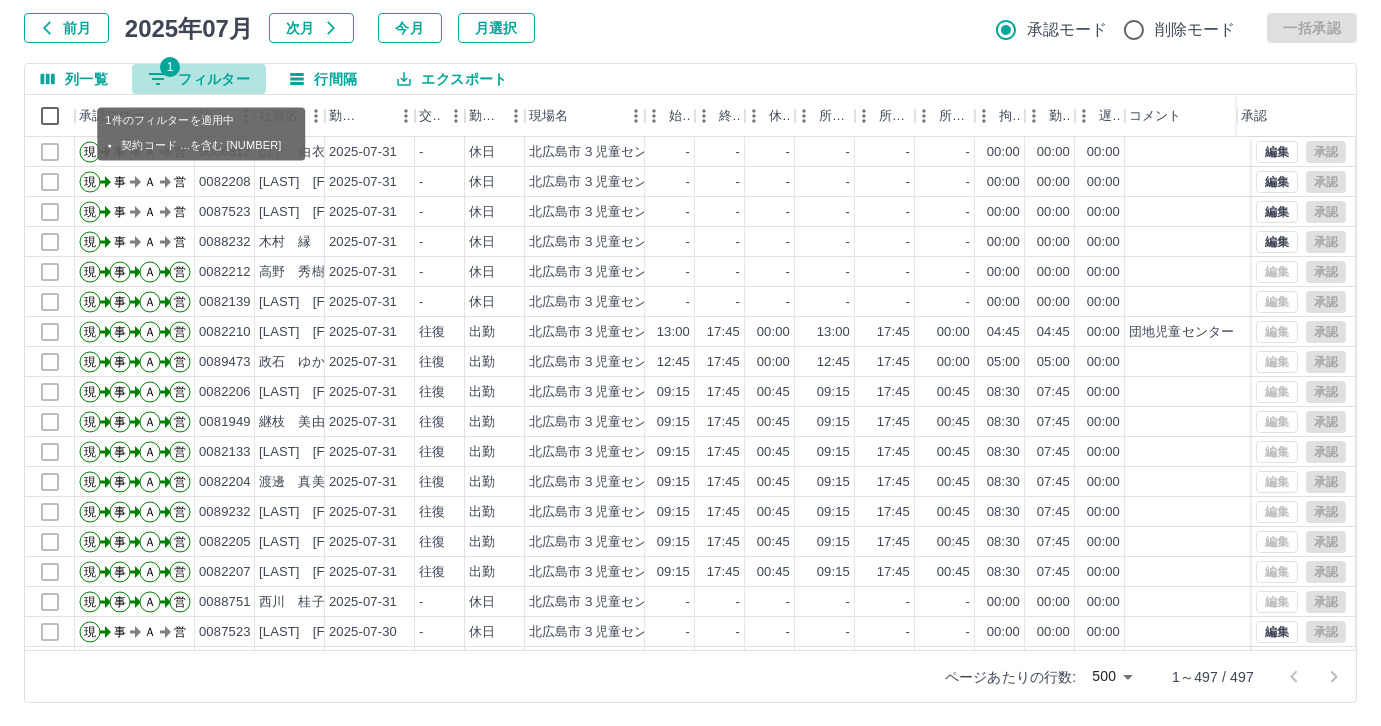 click on "1 フィルター" at bounding box center (199, 79) 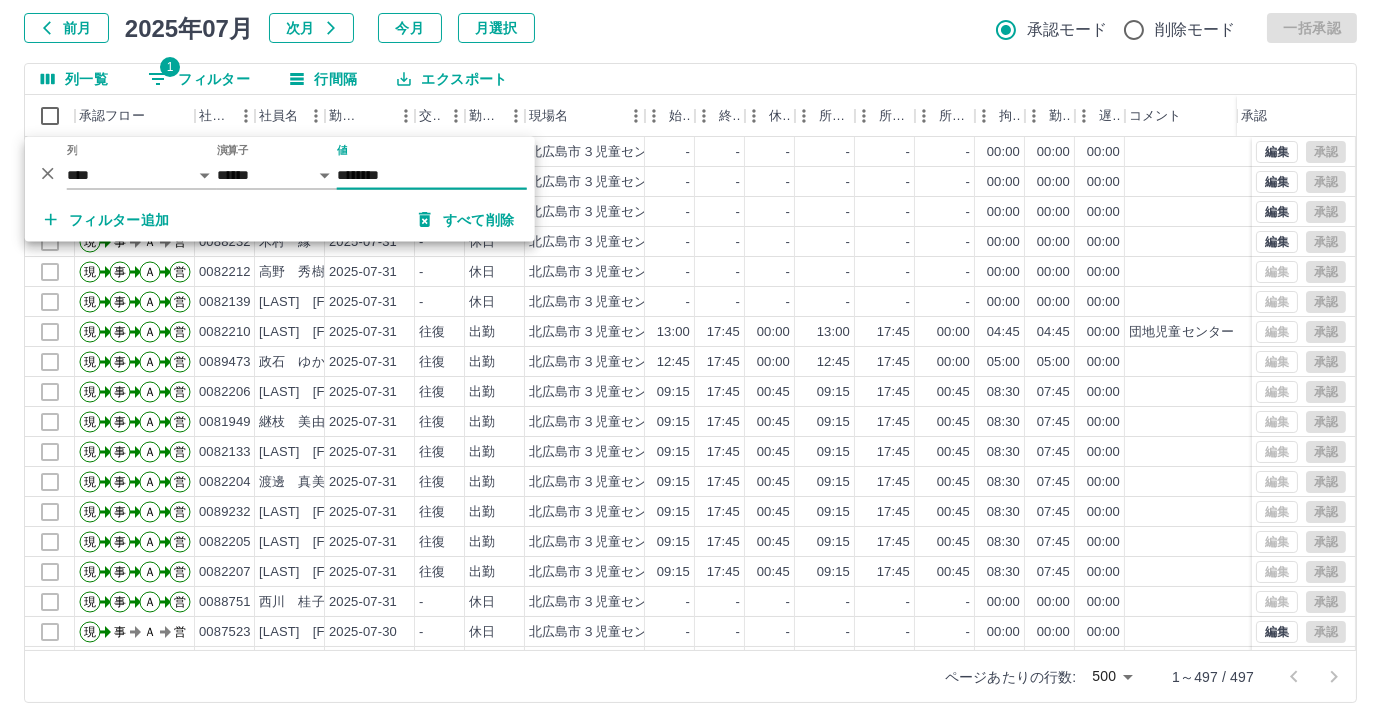 click on "********" at bounding box center (432, 175) 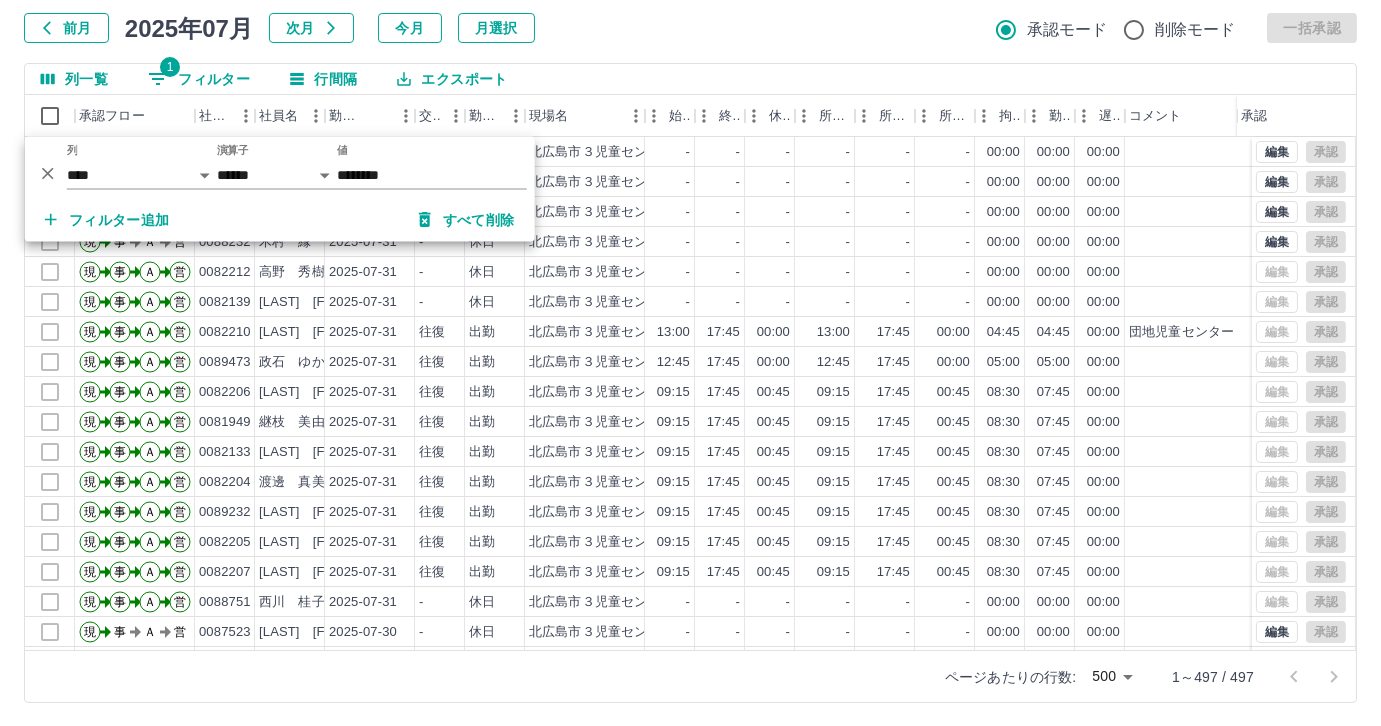 click on "前月 2025年07月 次月 今月 月選択 承認モード 削除モード 一括承認" at bounding box center [690, 28] 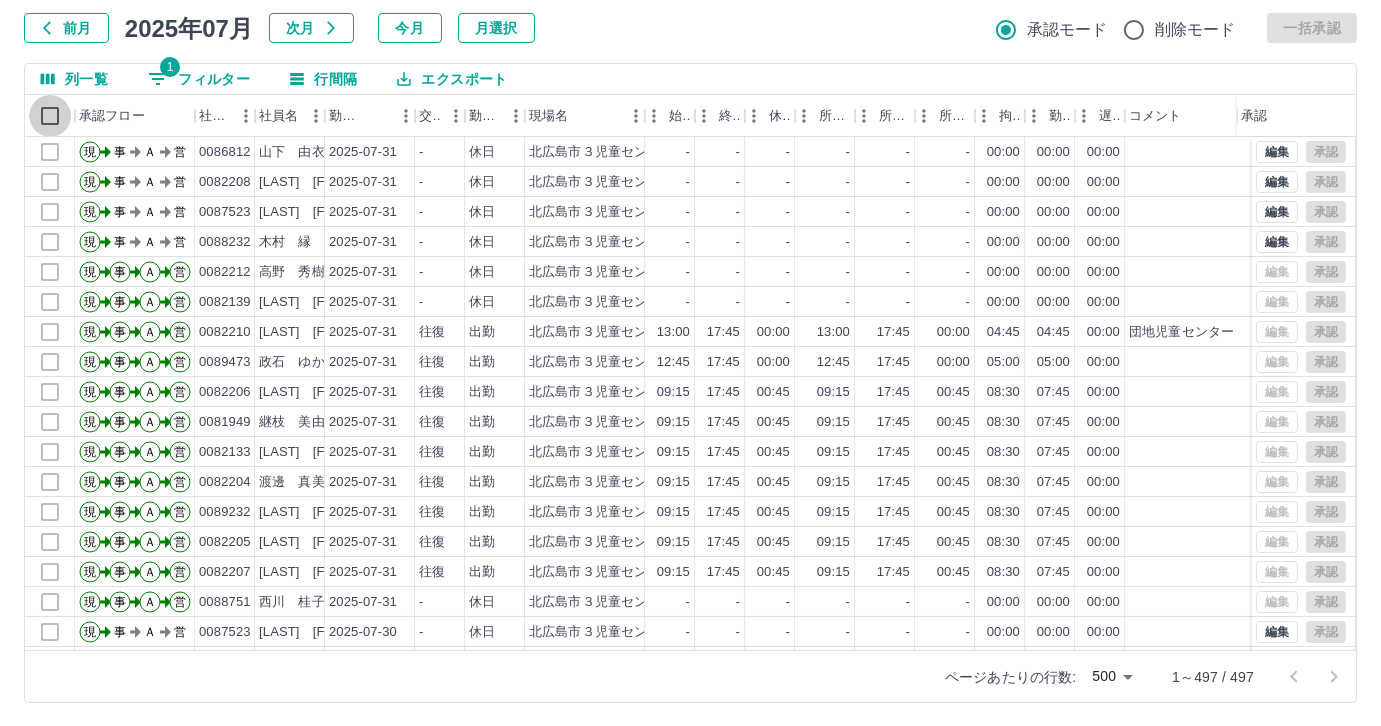 select on "**********" 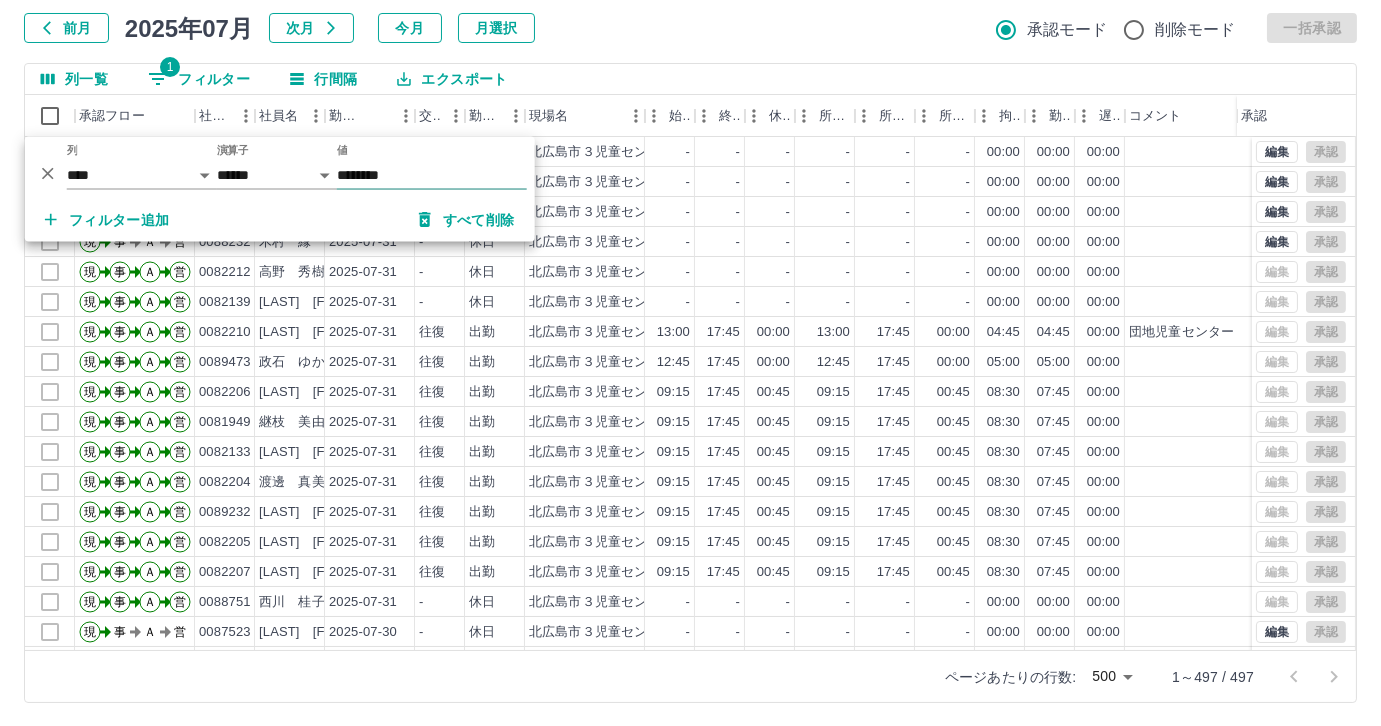 click on "********" at bounding box center [432, 175] 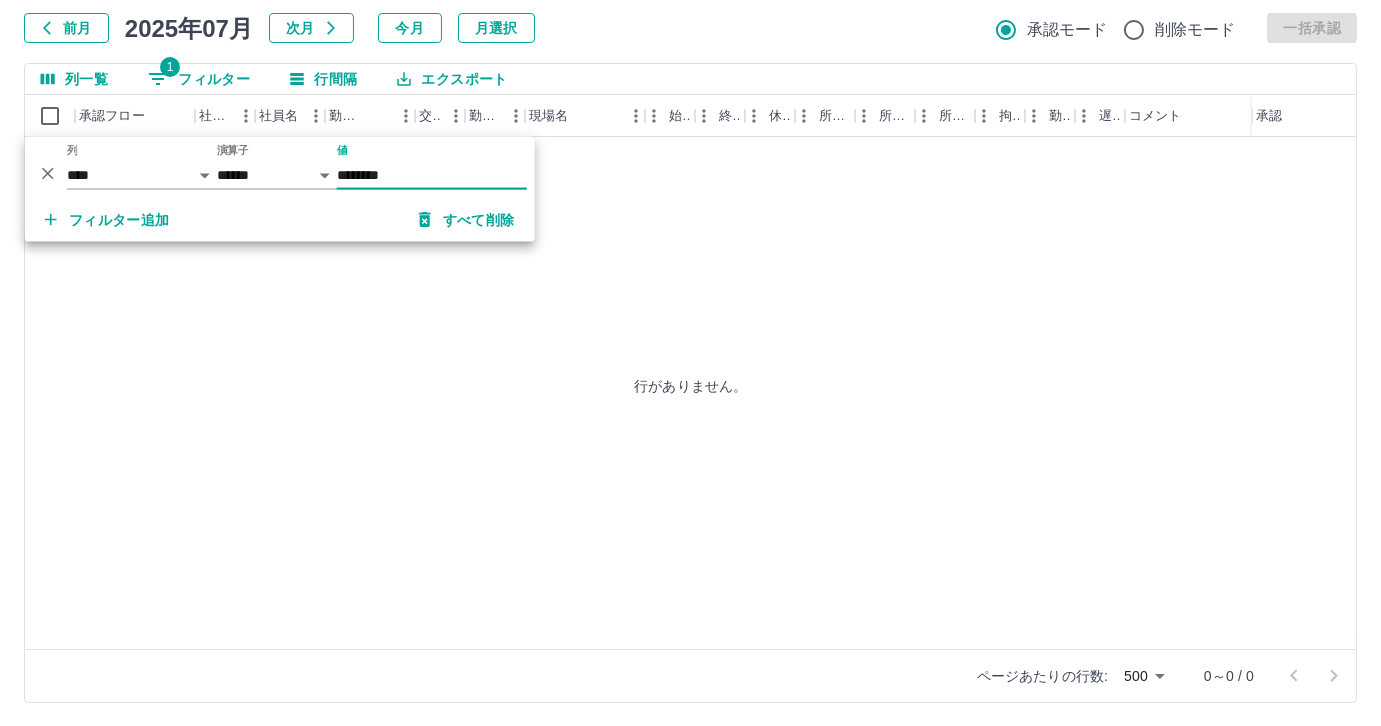 type on "********" 